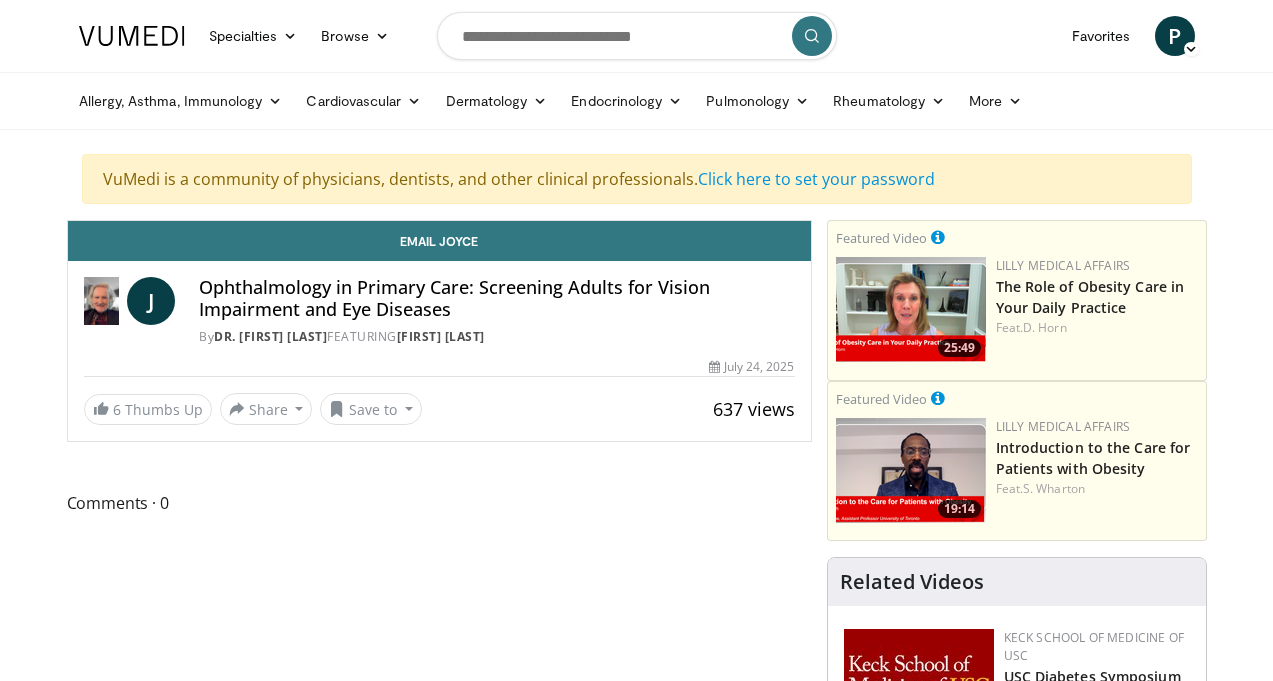 scroll, scrollTop: 0, scrollLeft: 0, axis: both 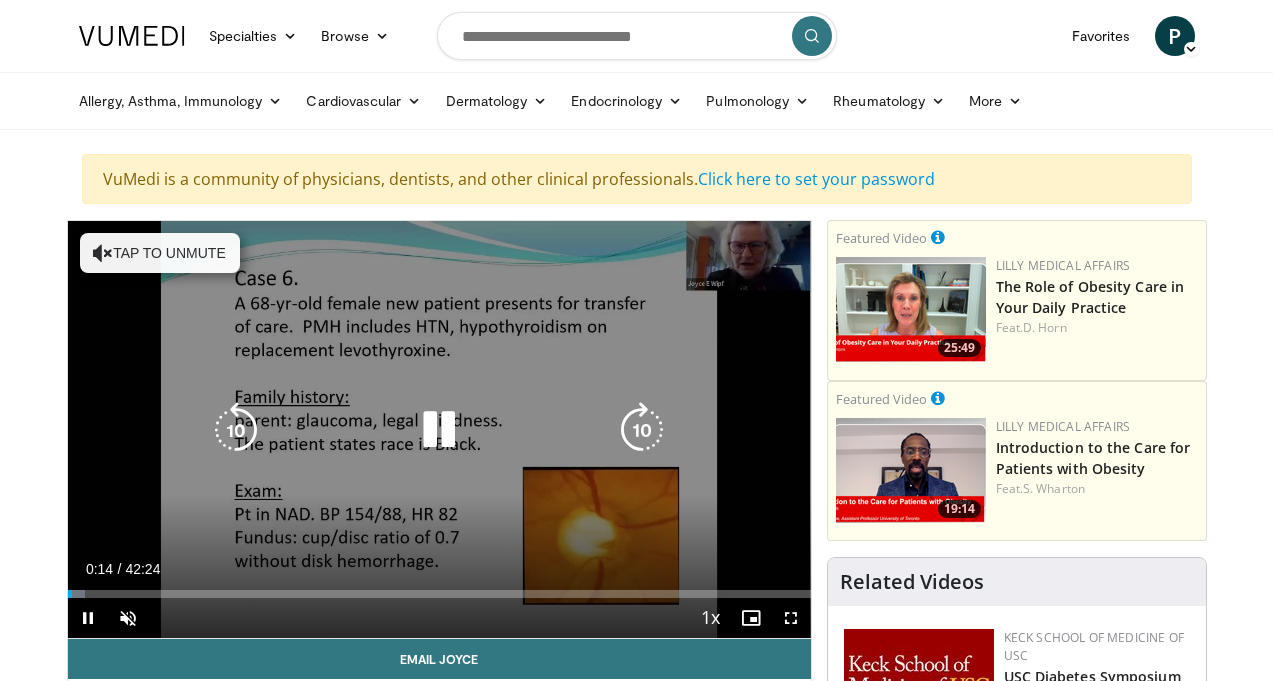 click at bounding box center (439, 430) 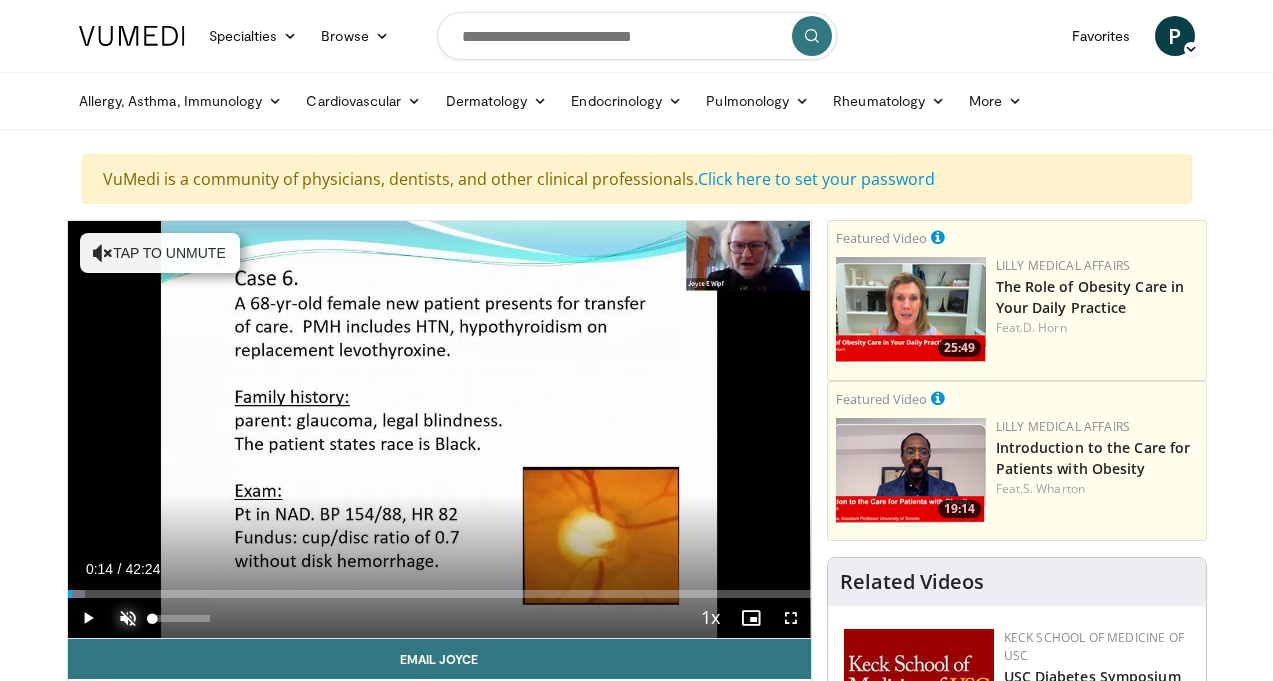 click at bounding box center (128, 618) 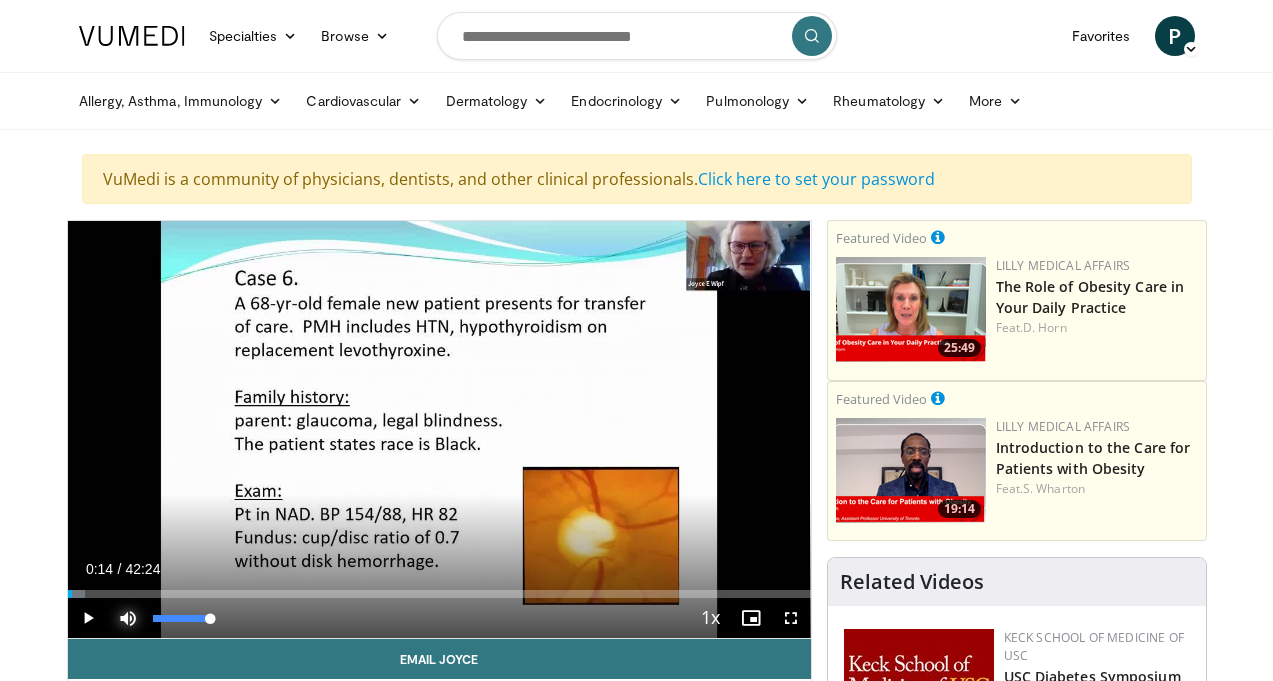 click at bounding box center [128, 618] 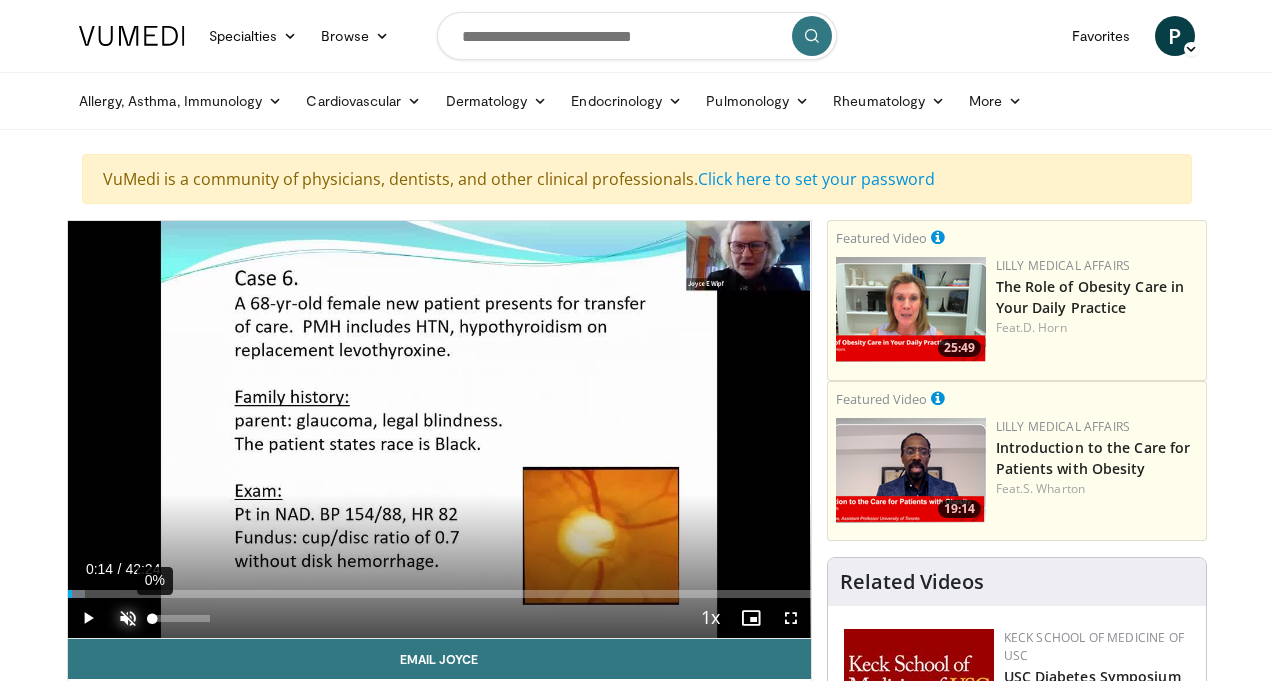 click at bounding box center (153, 618) 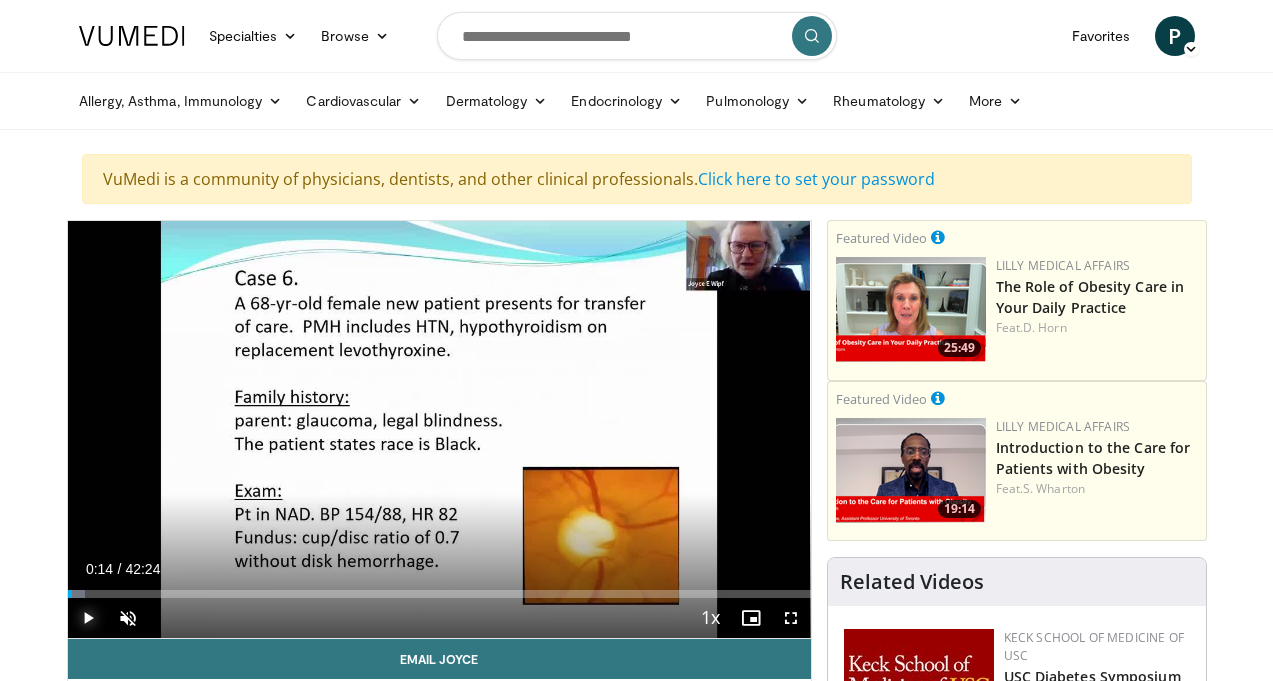 click at bounding box center [88, 618] 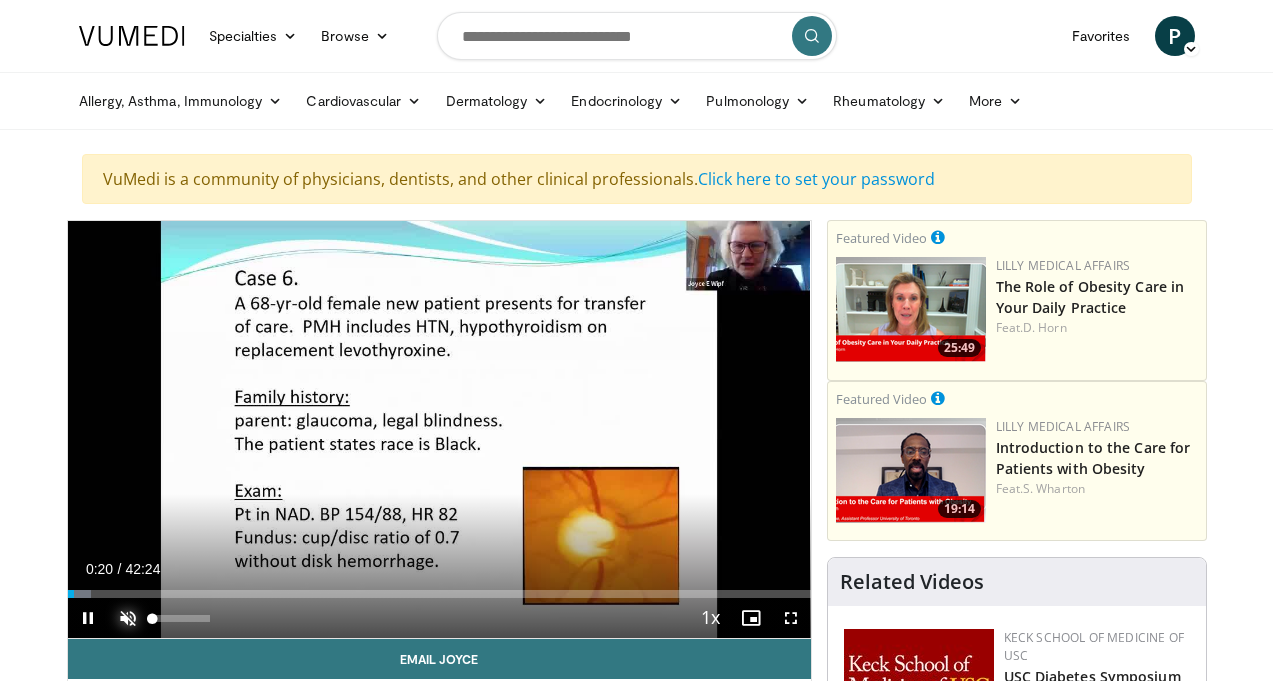 click at bounding box center (128, 618) 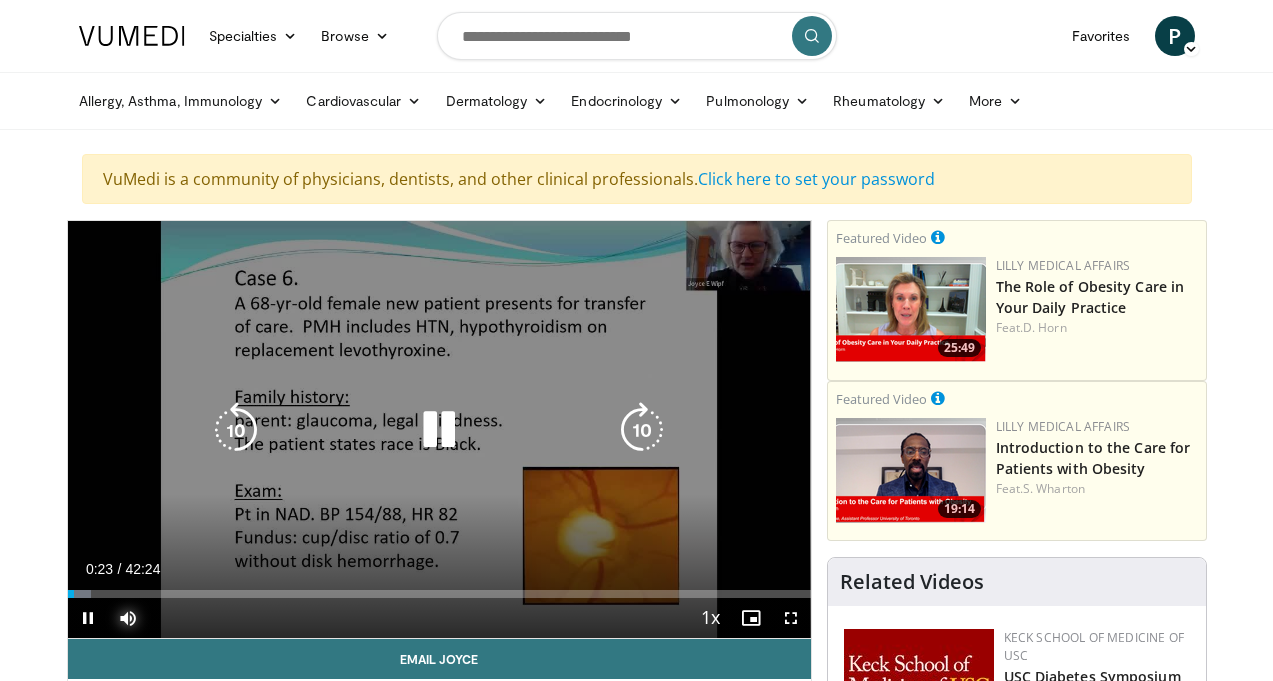 type 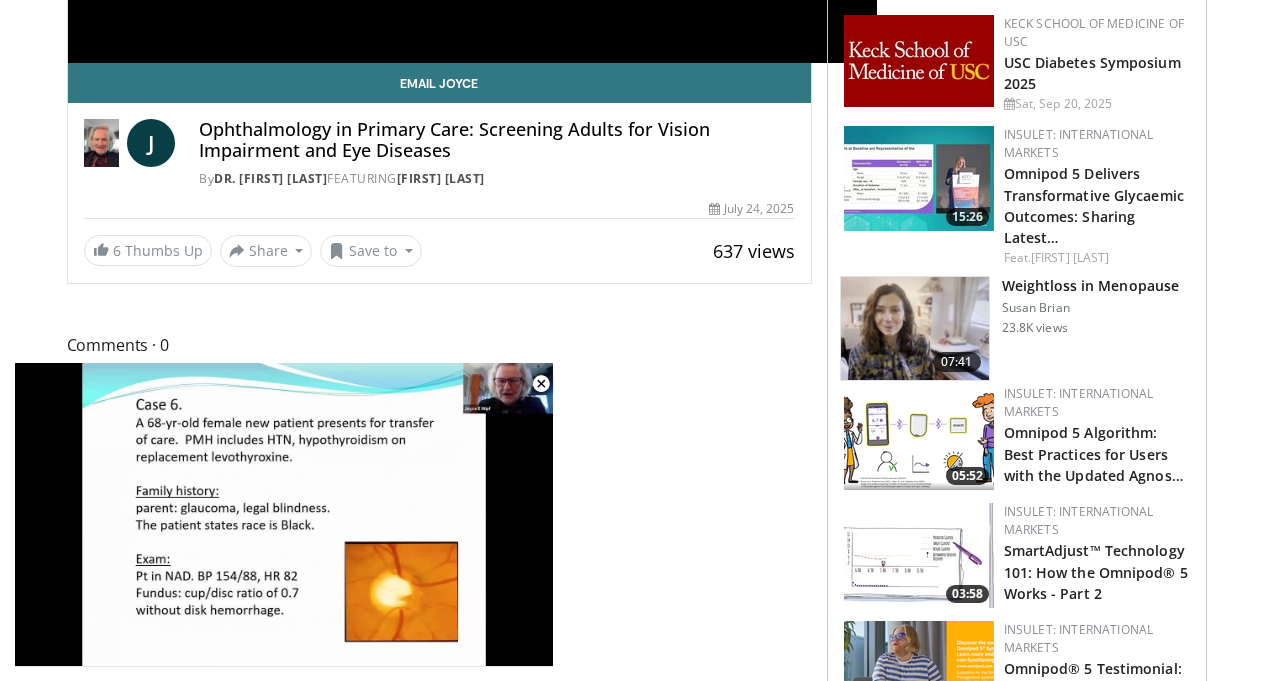 scroll, scrollTop: 700, scrollLeft: 0, axis: vertical 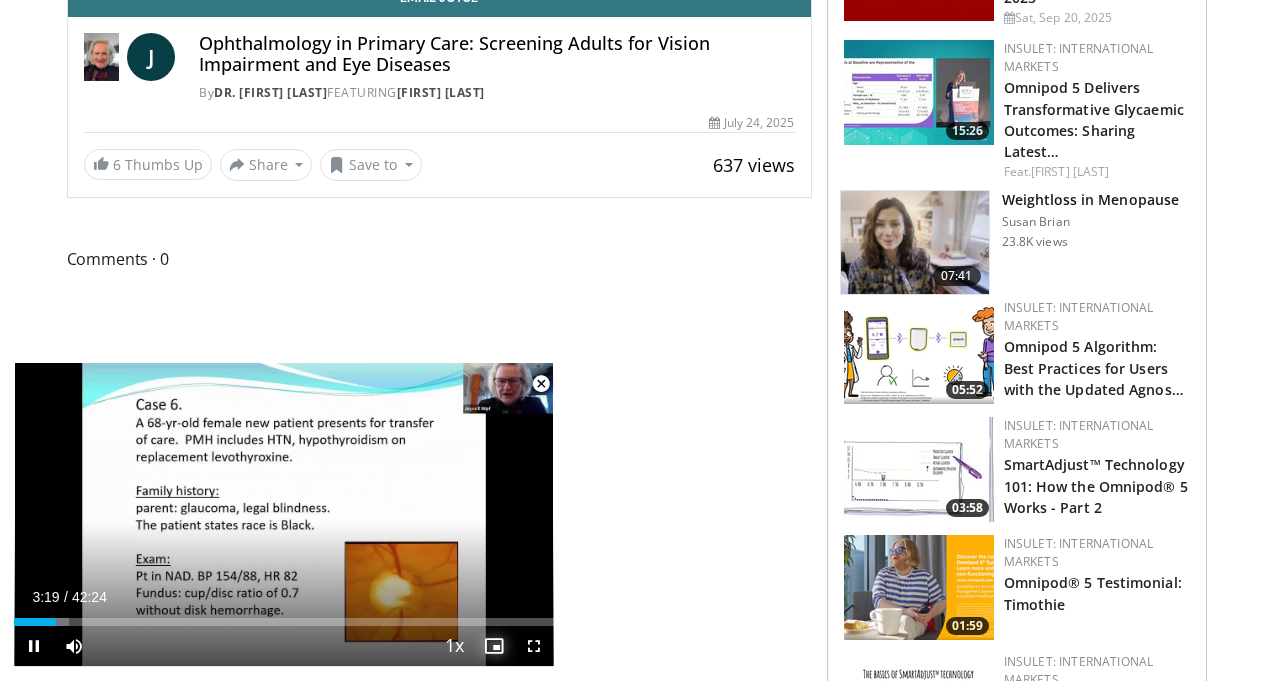 click at bounding box center [494, 646] 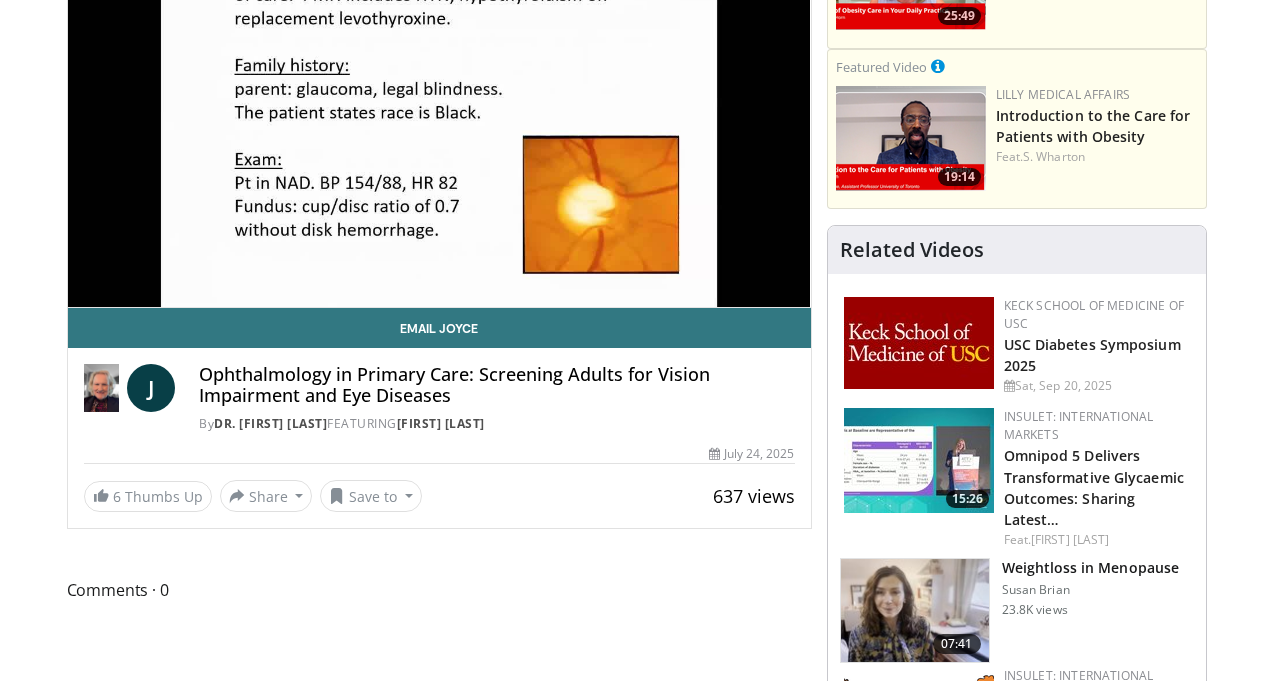 scroll, scrollTop: 344, scrollLeft: 0, axis: vertical 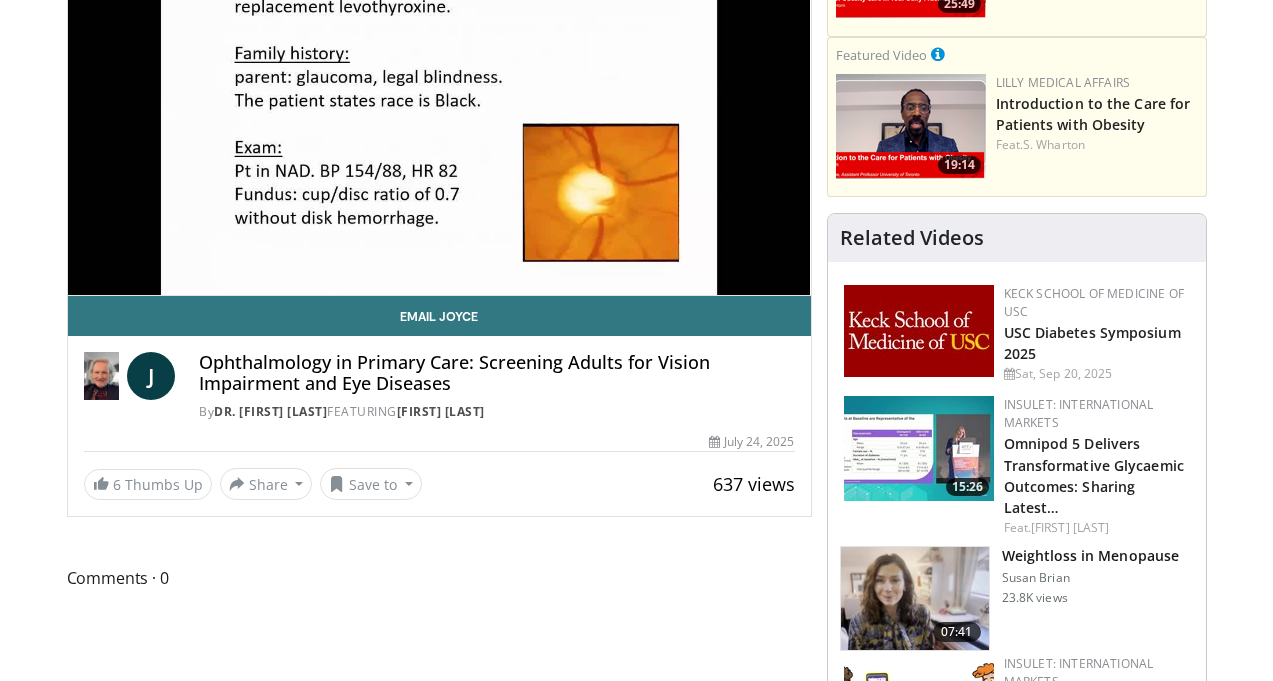 click at bounding box center (102, 376) 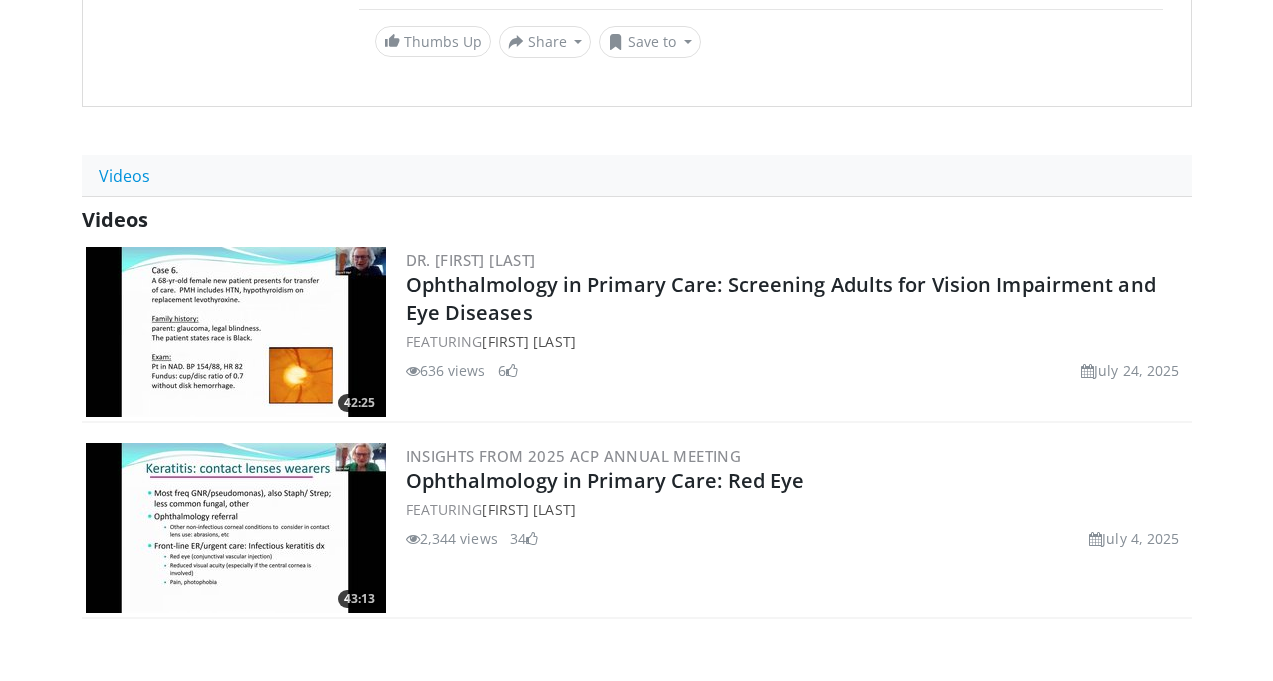 scroll, scrollTop: 1000, scrollLeft: 0, axis: vertical 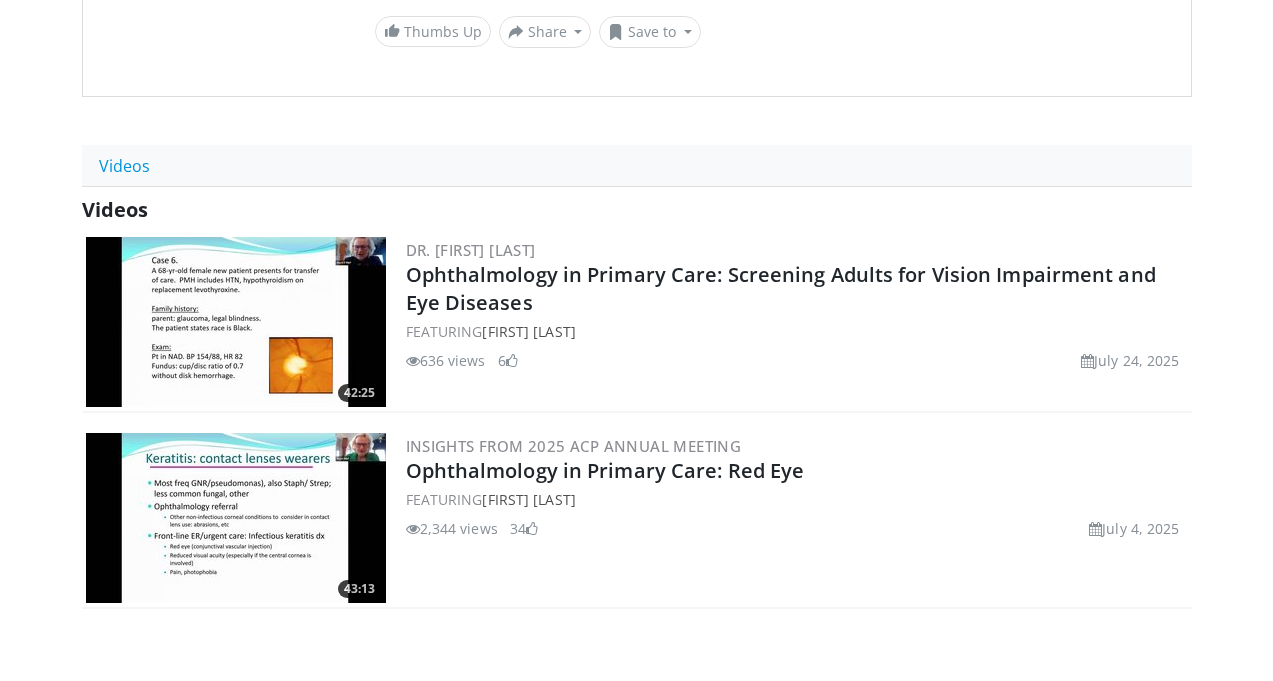 click at bounding box center (236, 322) 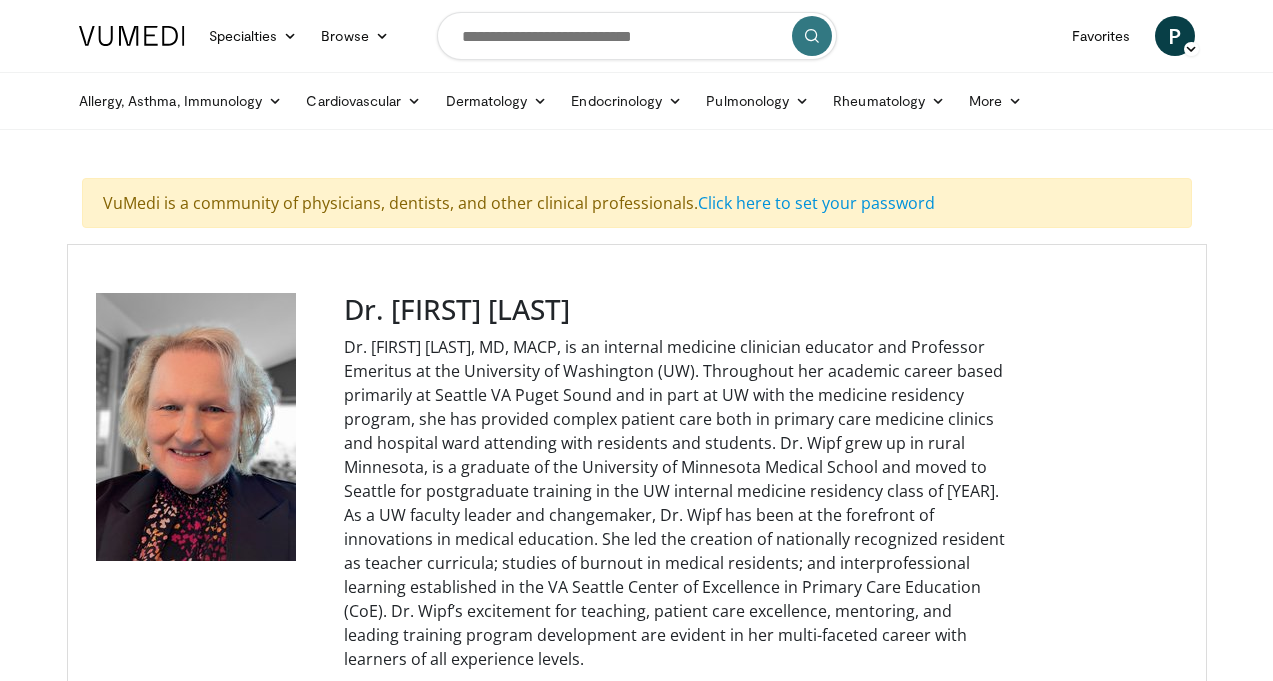 scroll, scrollTop: 0, scrollLeft: 0, axis: both 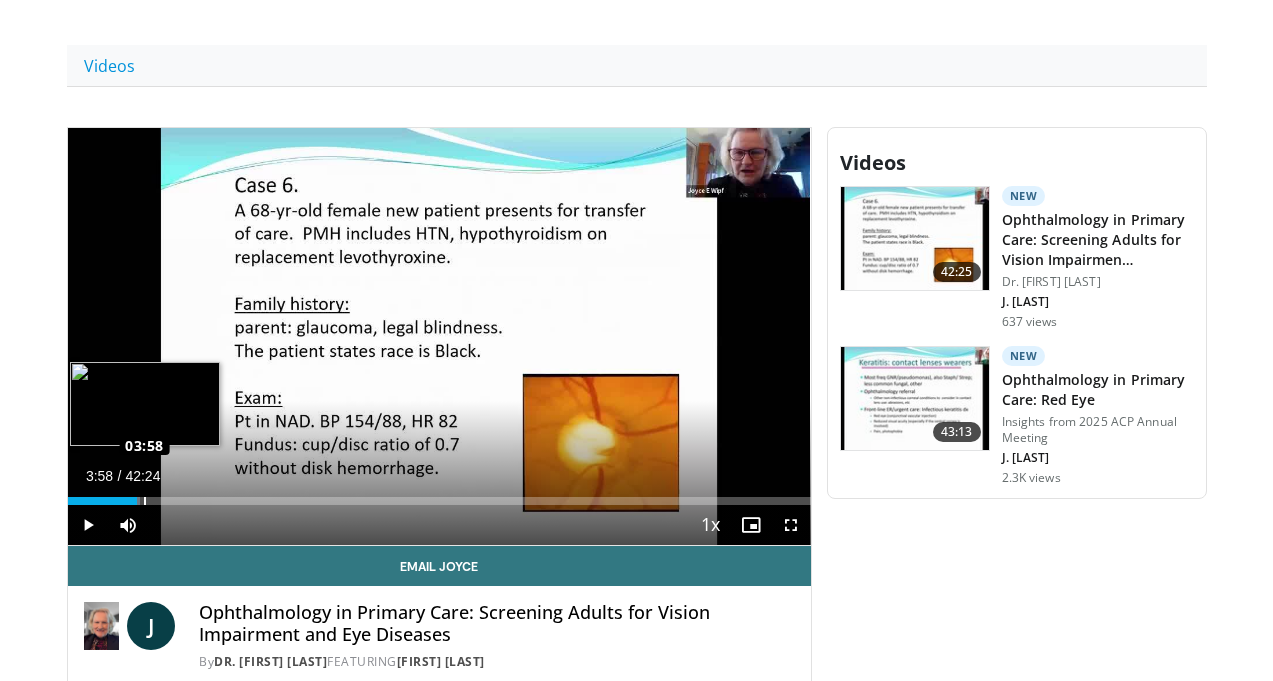 drag, startPoint x: 43, startPoint y: 531, endPoint x: 93, endPoint y: 542, distance: 51.1957 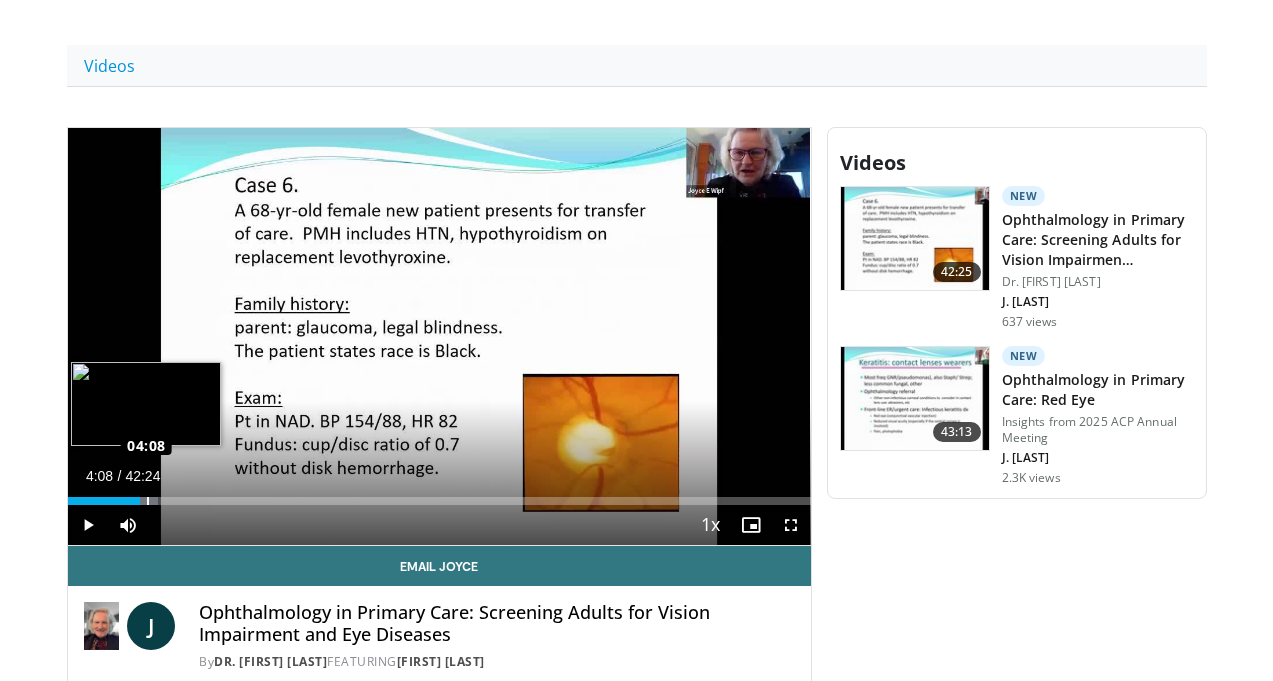 drag, startPoint x: 145, startPoint y: 535, endPoint x: 96, endPoint y: 535, distance: 49 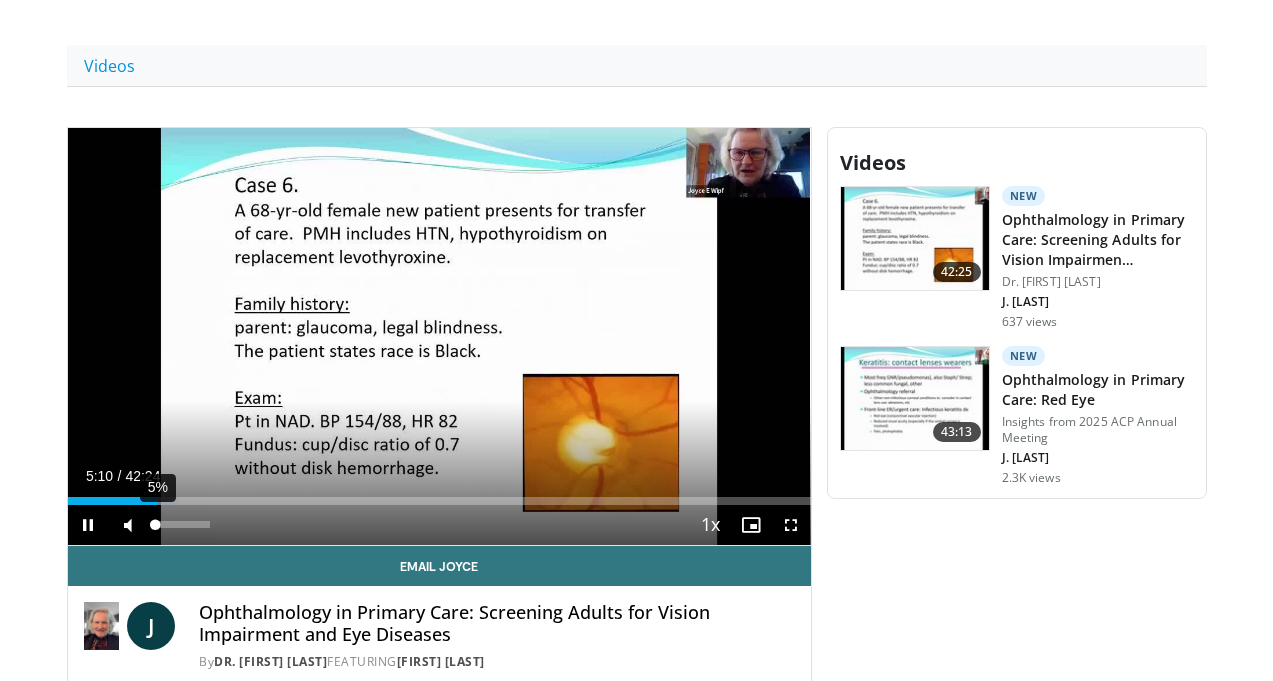 click on "5%" at bounding box center [182, 525] 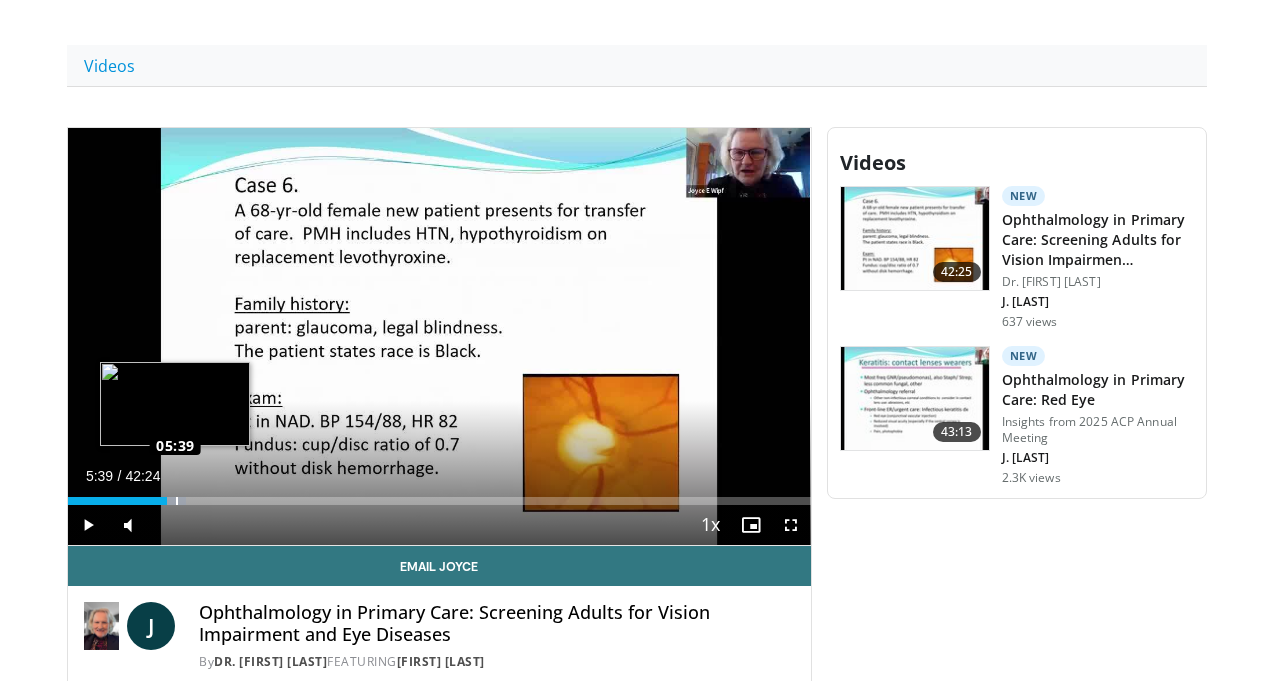 drag, startPoint x: 111, startPoint y: 540, endPoint x: 126, endPoint y: 541, distance: 15.033297 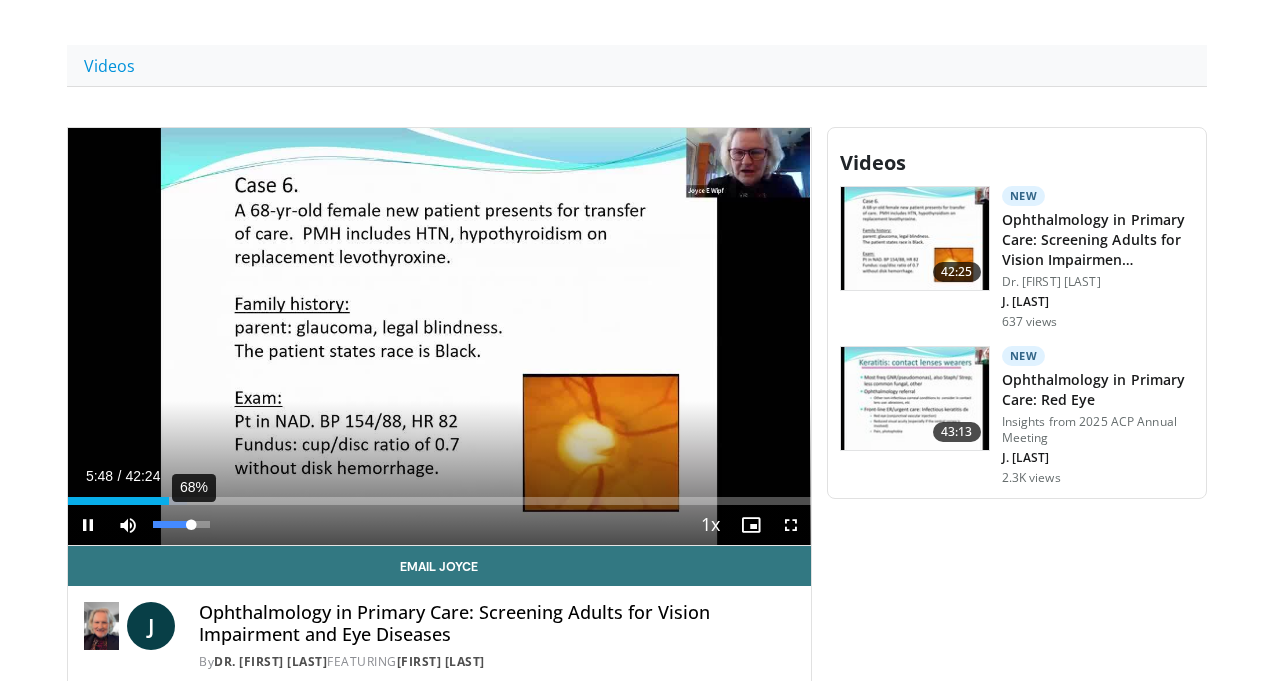 drag, startPoint x: 107, startPoint y: 559, endPoint x: 141, endPoint y: 554, distance: 34.36568 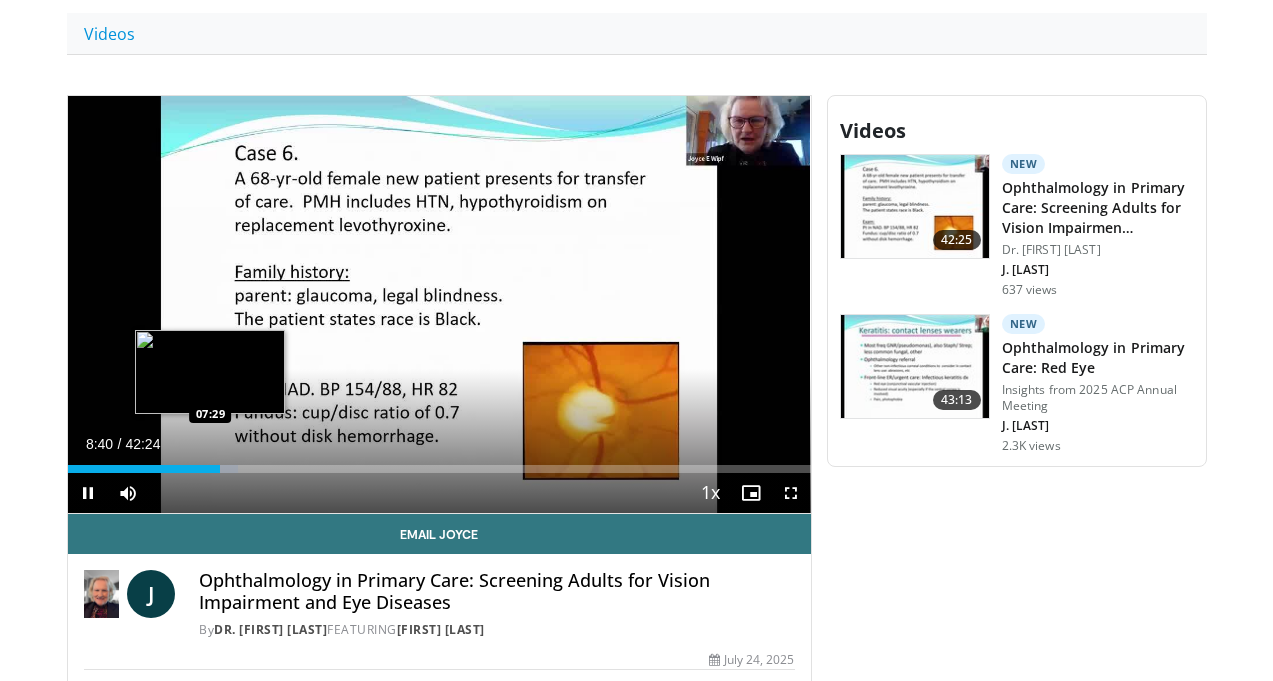 scroll, scrollTop: 1100, scrollLeft: 0, axis: vertical 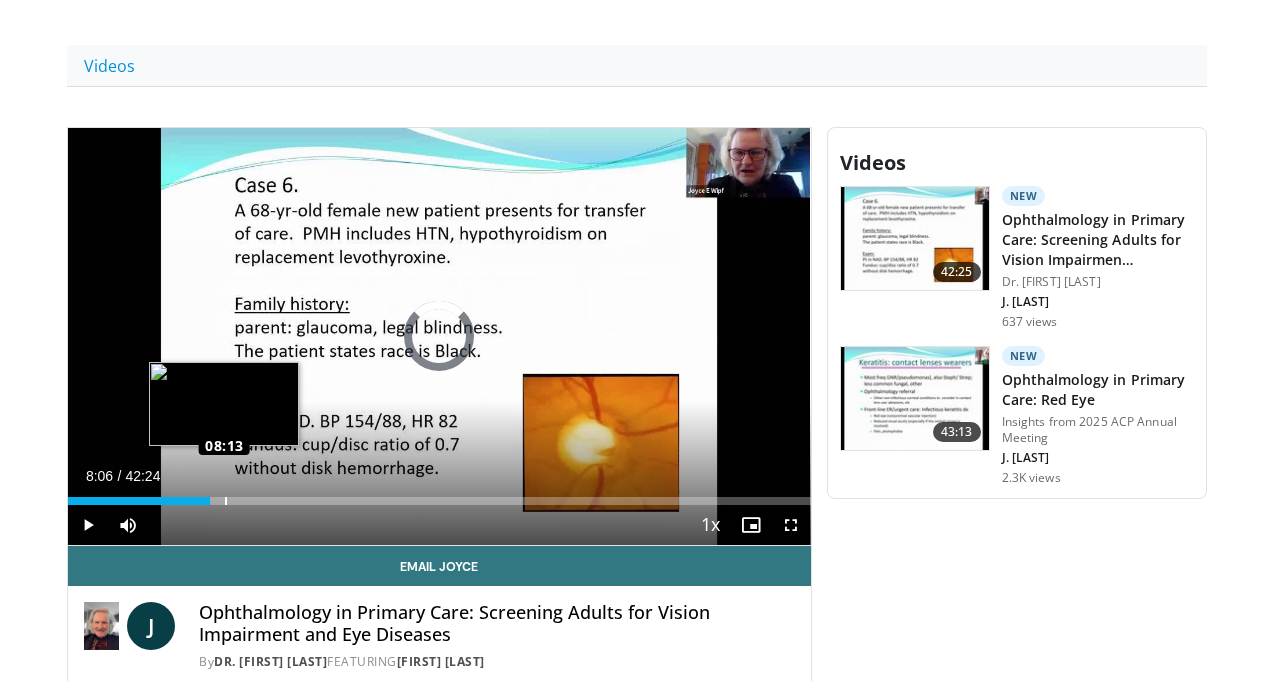drag, startPoint x: 161, startPoint y: 535, endPoint x: 176, endPoint y: 539, distance: 15.524175 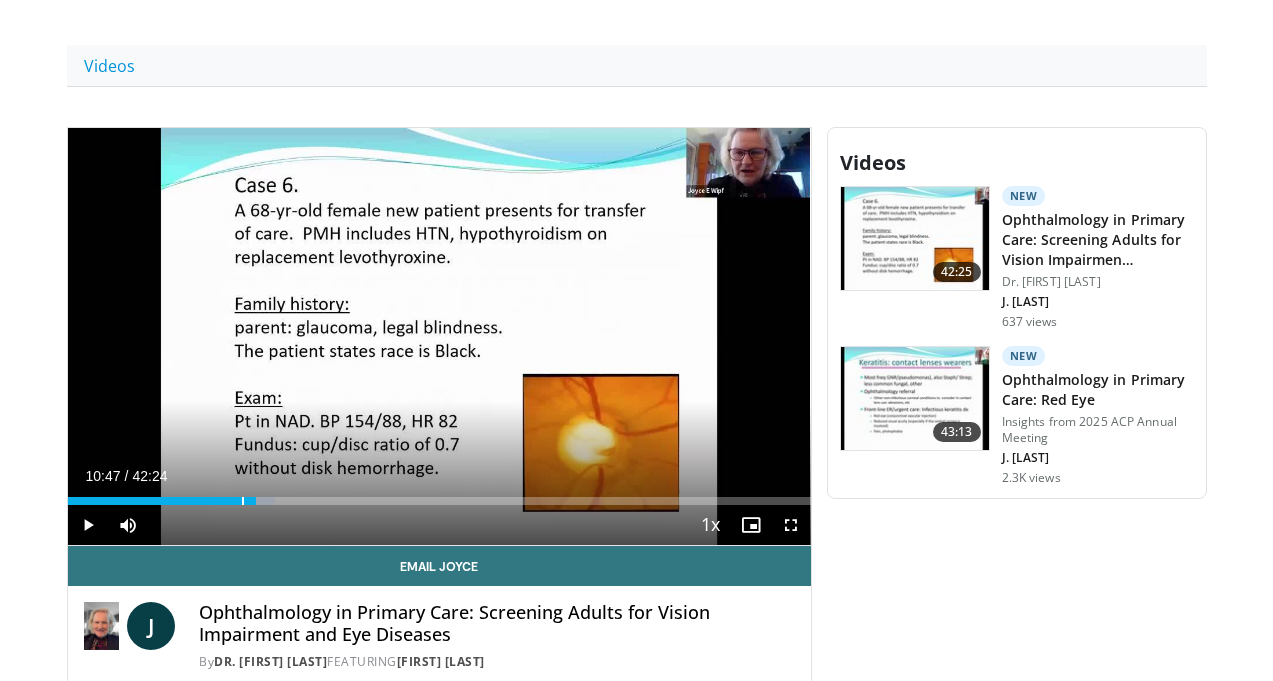 drag, startPoint x: 176, startPoint y: 539, endPoint x: 223, endPoint y: 556, distance: 49.979996 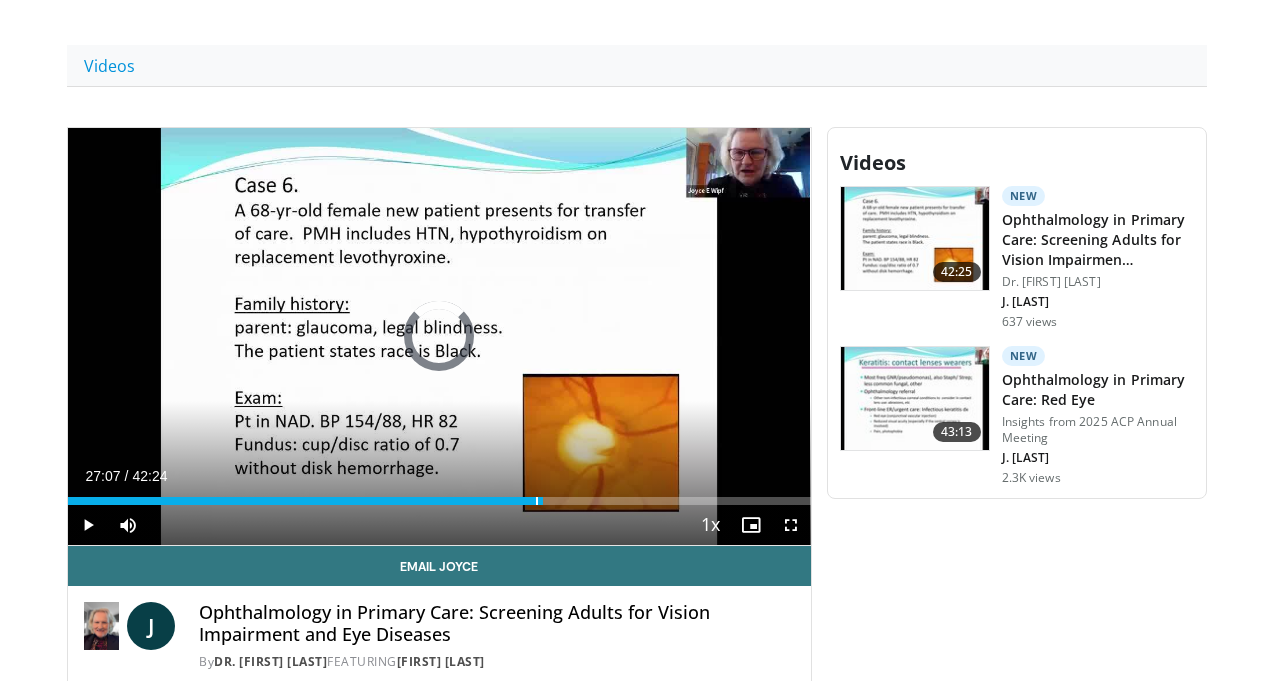 drag, startPoint x: 233, startPoint y: 540, endPoint x: 673, endPoint y: 566, distance: 440.76752 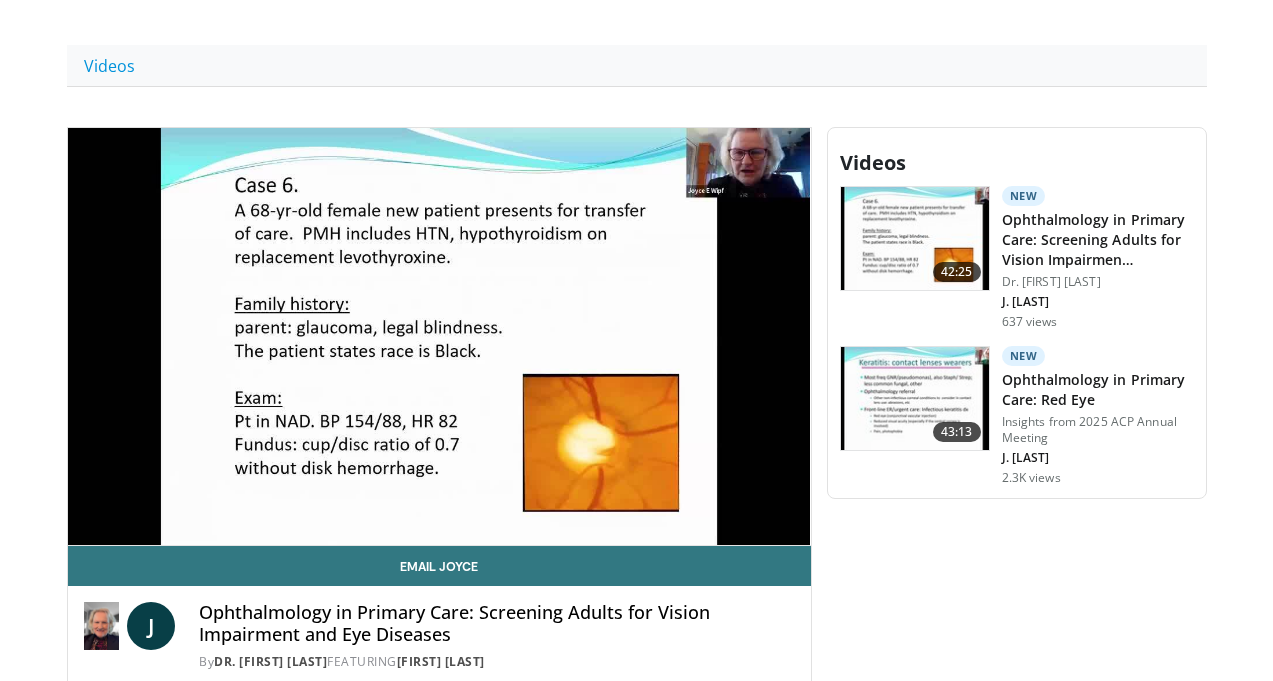 click on "Ophthalmology in Primary Care: Red Eye" at bounding box center (1098, 390) 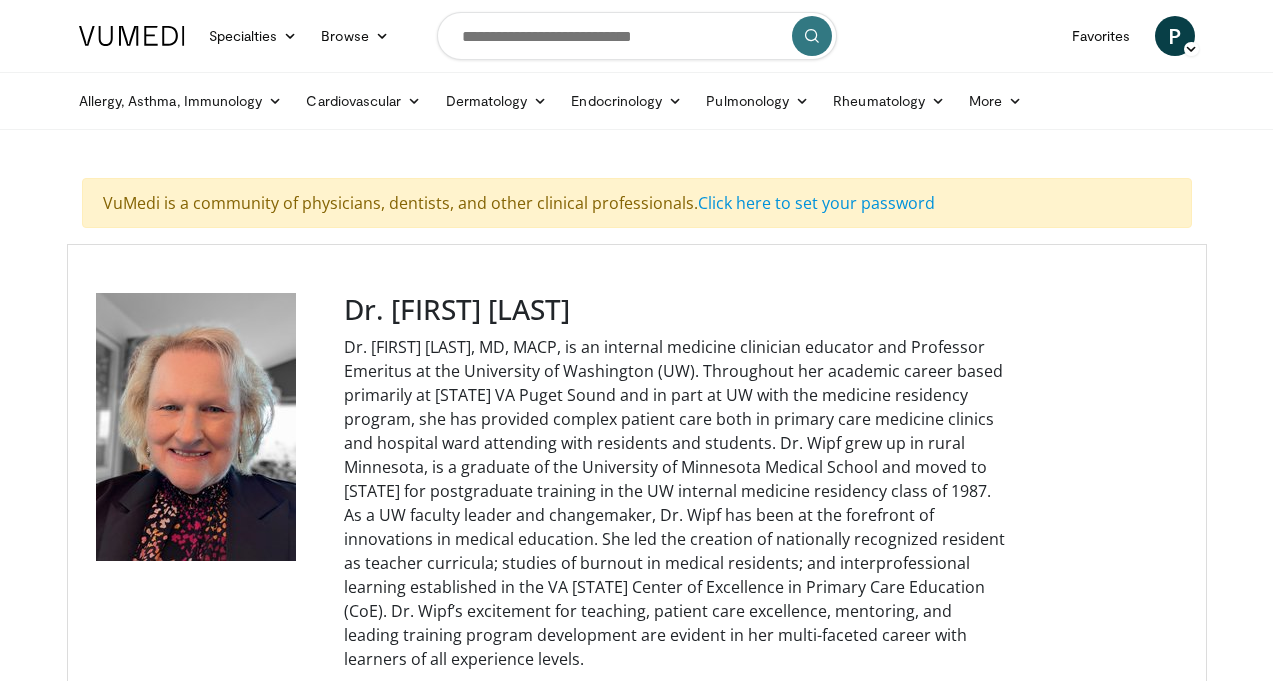 scroll, scrollTop: 0, scrollLeft: 0, axis: both 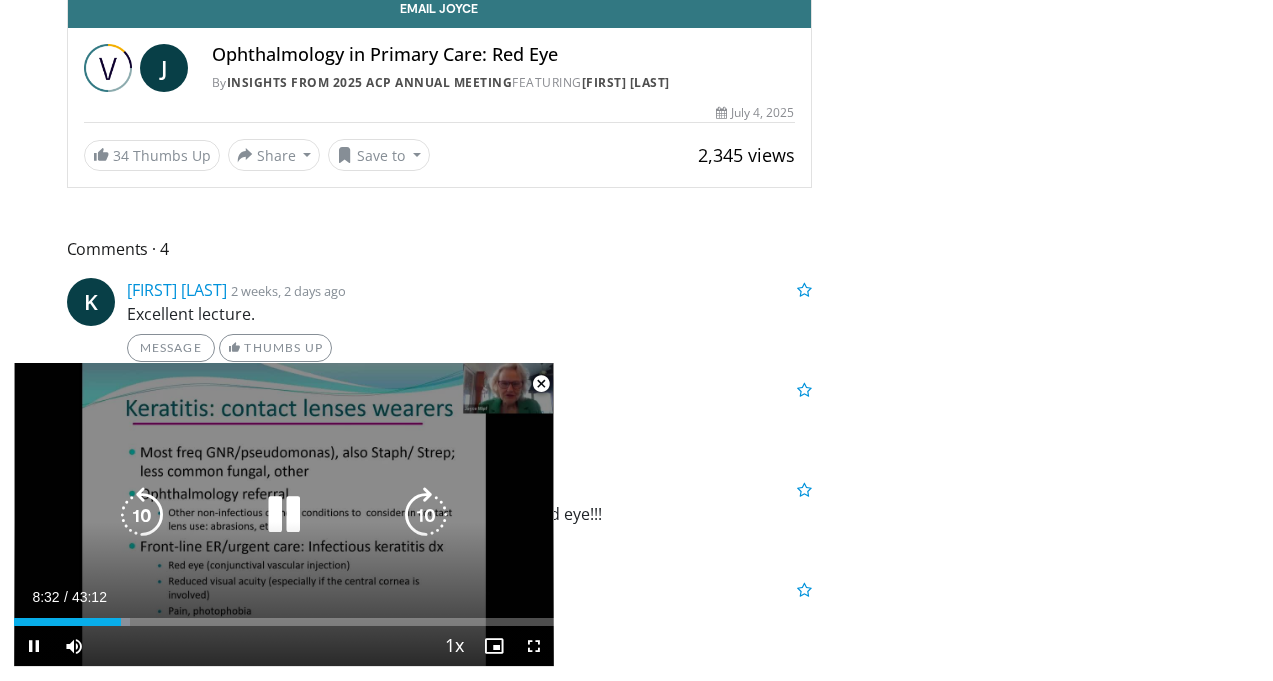 click on "10 seconds
Tap to unmute" at bounding box center (284, 514) 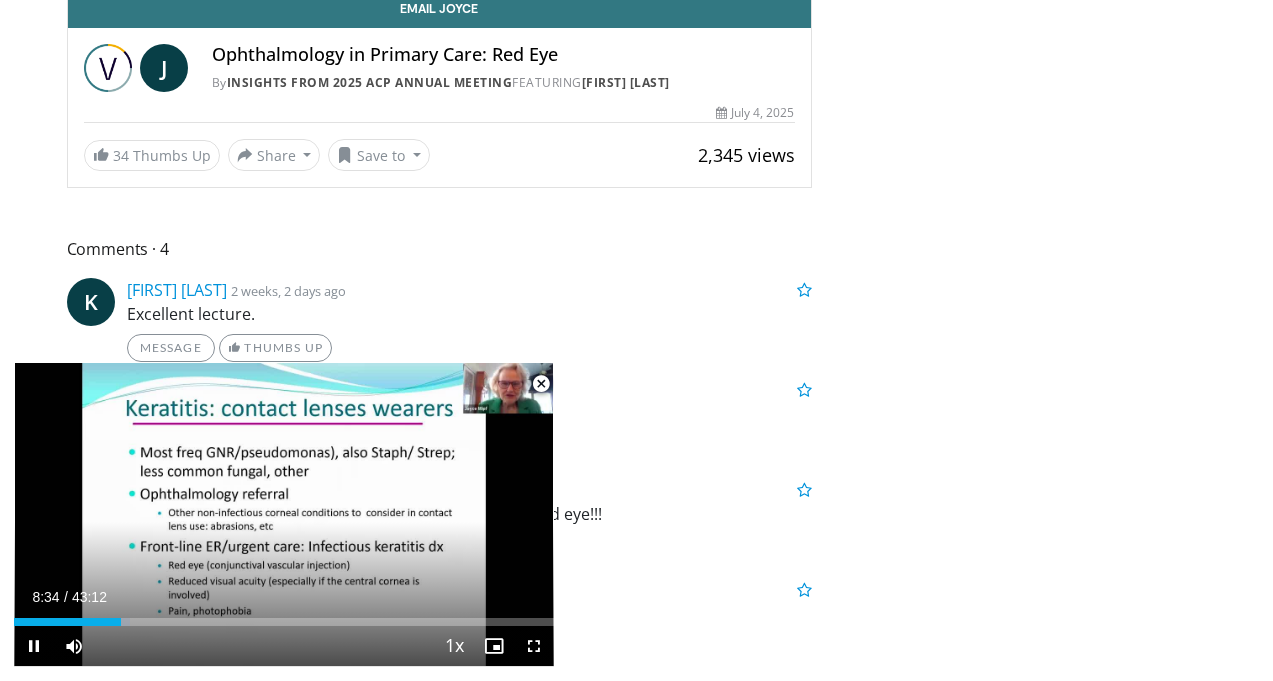 drag, startPoint x: 458, startPoint y: 412, endPoint x: 541, endPoint y: 229, distance: 200.94278 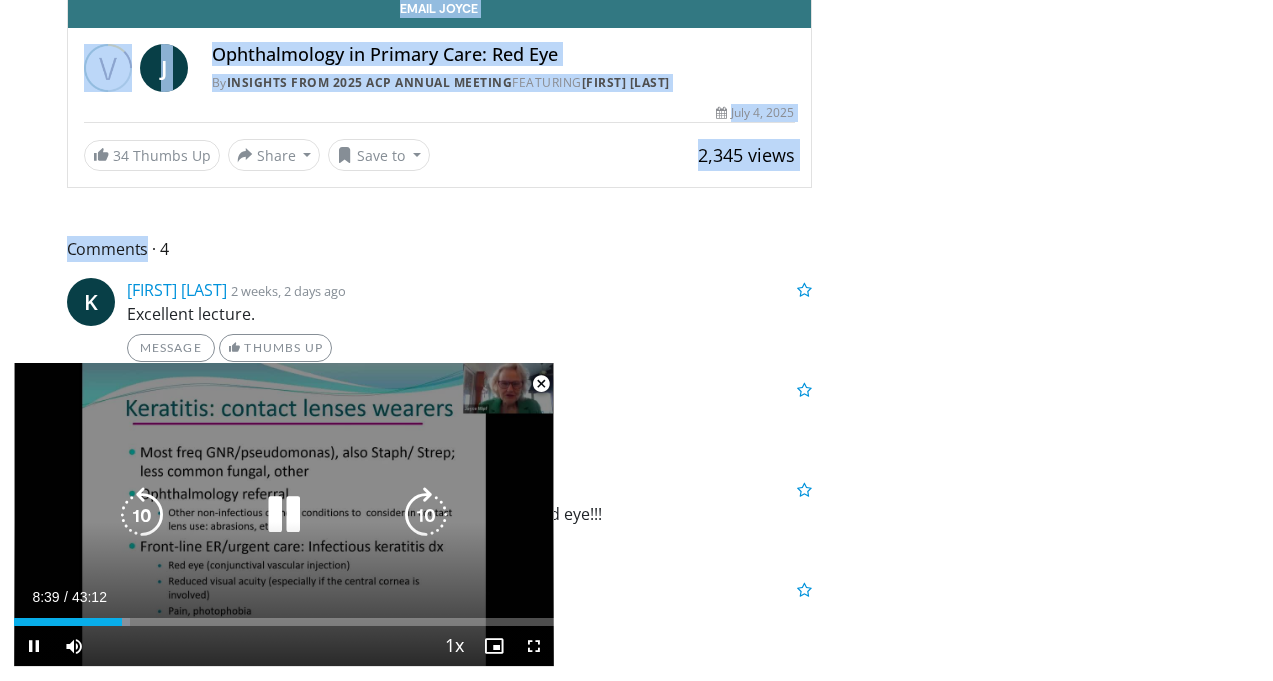click at bounding box center (284, 515) 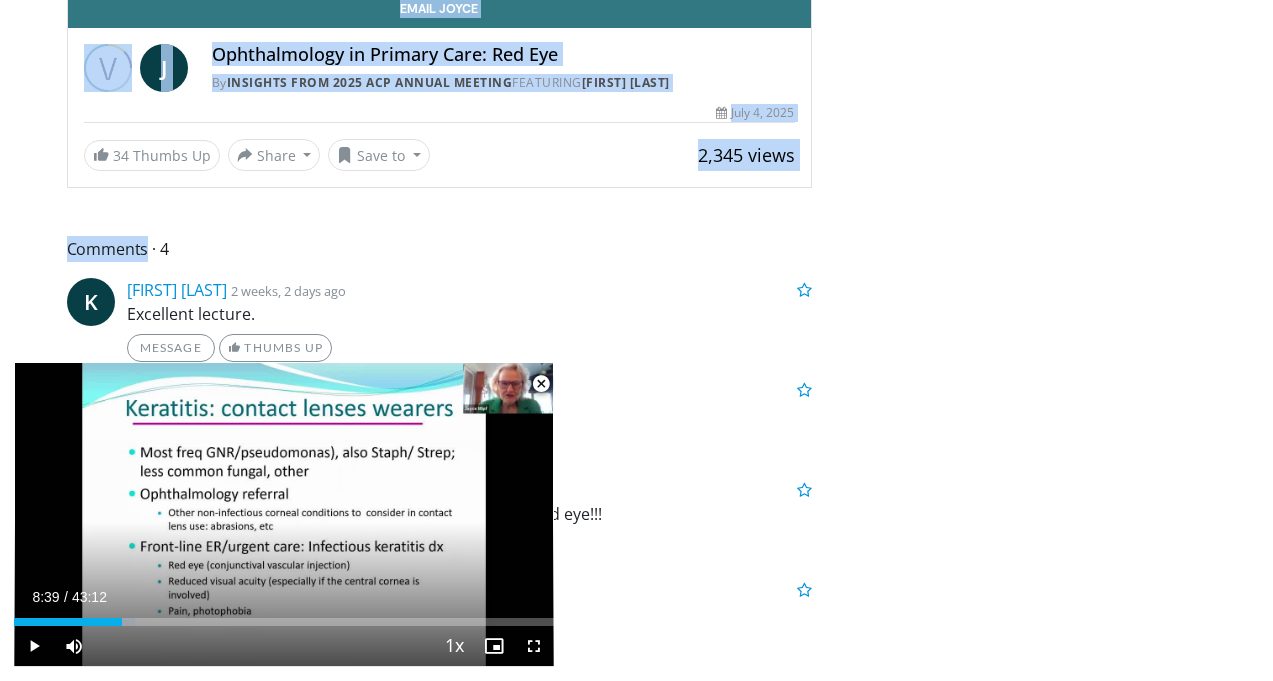 scroll, scrollTop: 1795, scrollLeft: 0, axis: vertical 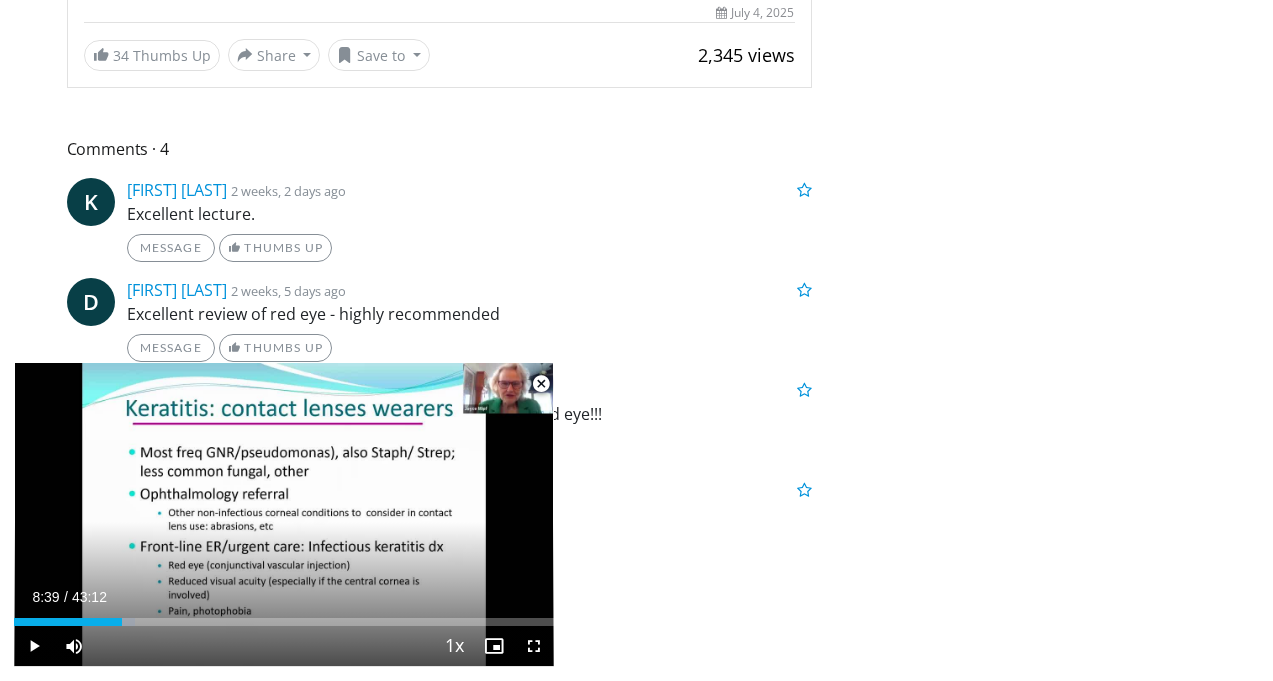 click on "10 seconds
Tap to unmute" at bounding box center (284, 514) 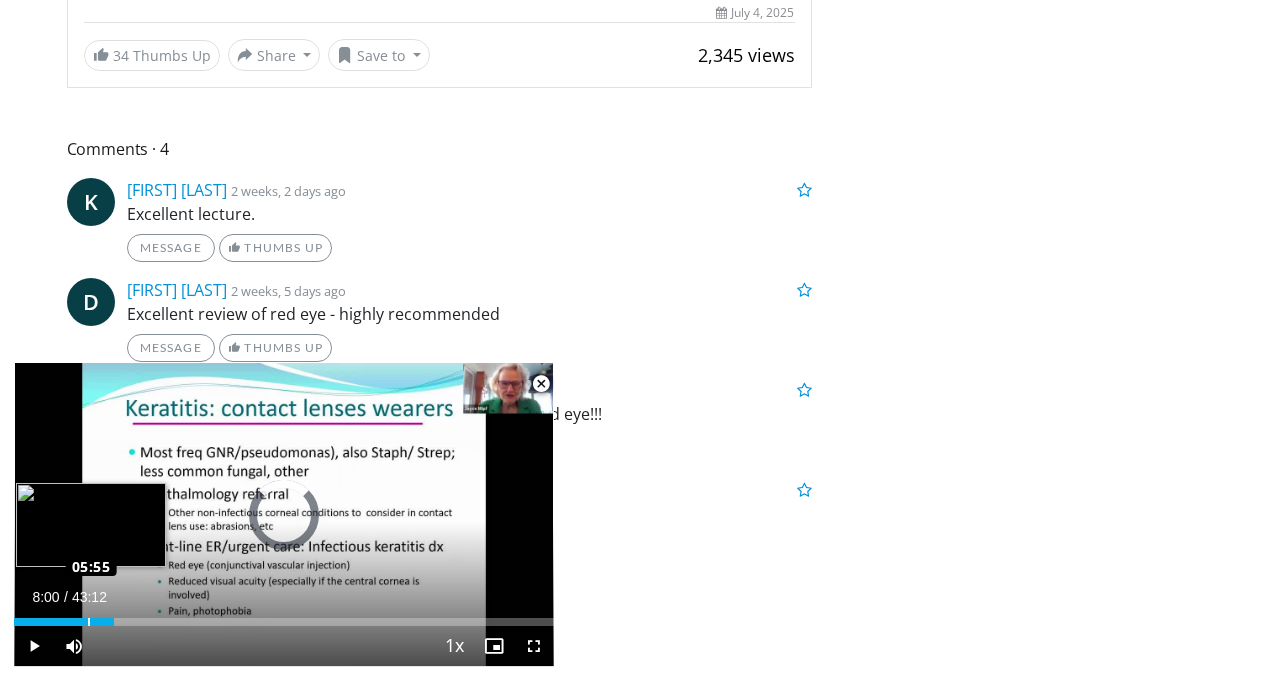 drag, startPoint x: 114, startPoint y: 615, endPoint x: 86, endPoint y: 614, distance: 28.01785 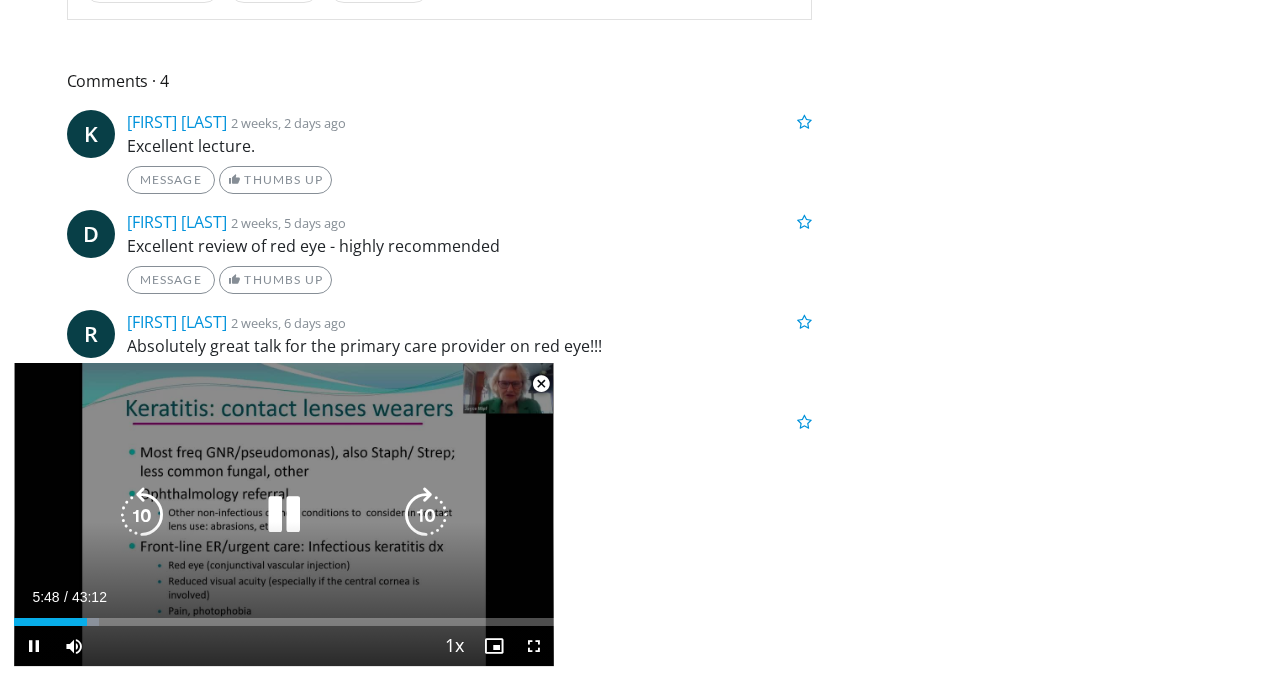 scroll, scrollTop: 1895, scrollLeft: 0, axis: vertical 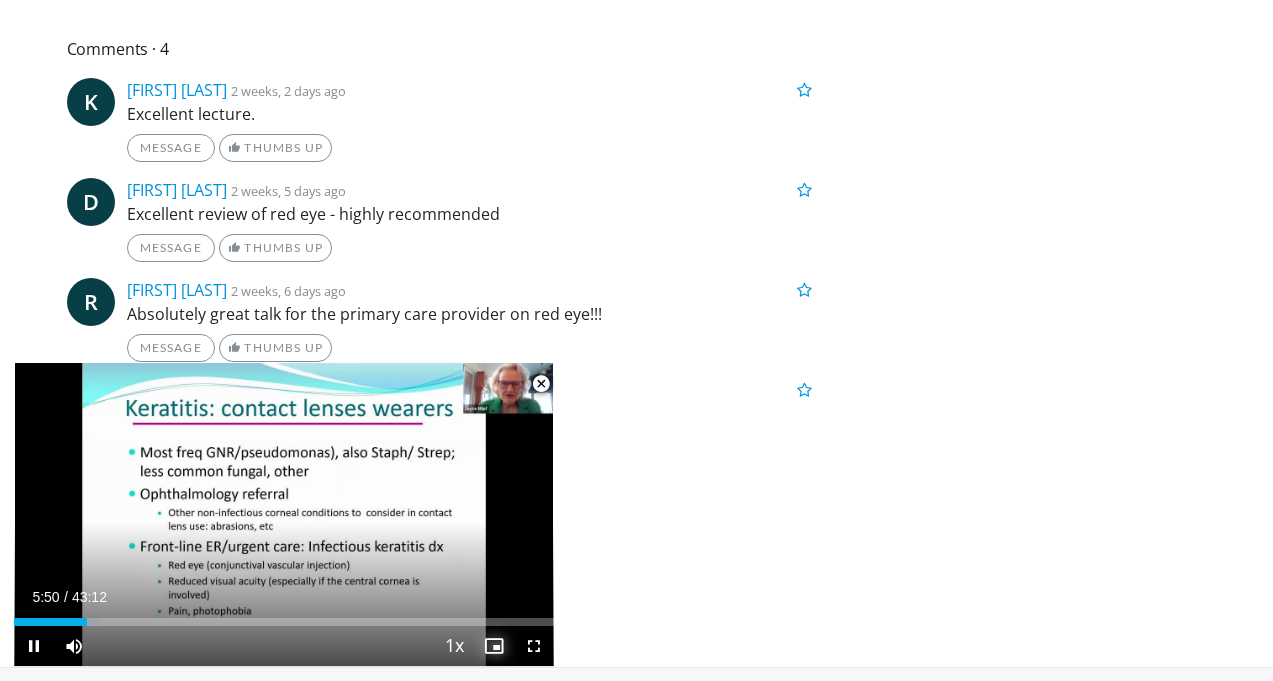click at bounding box center (494, 646) 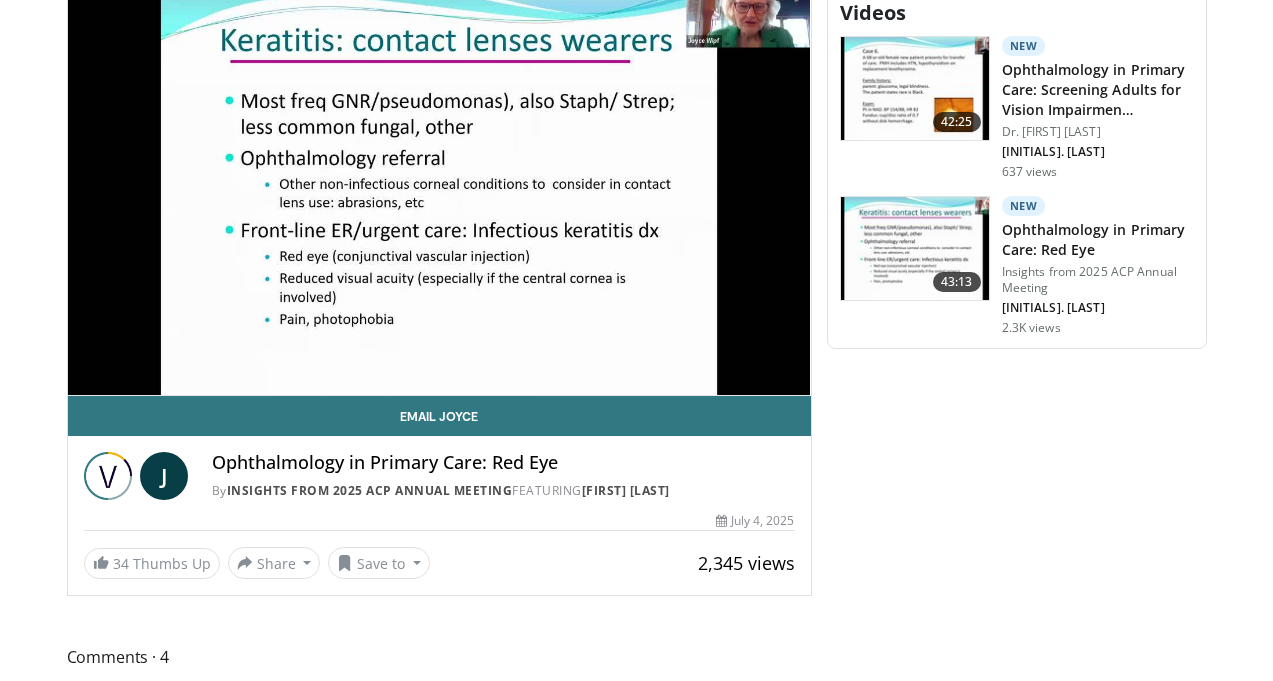 scroll, scrollTop: 1340, scrollLeft: 0, axis: vertical 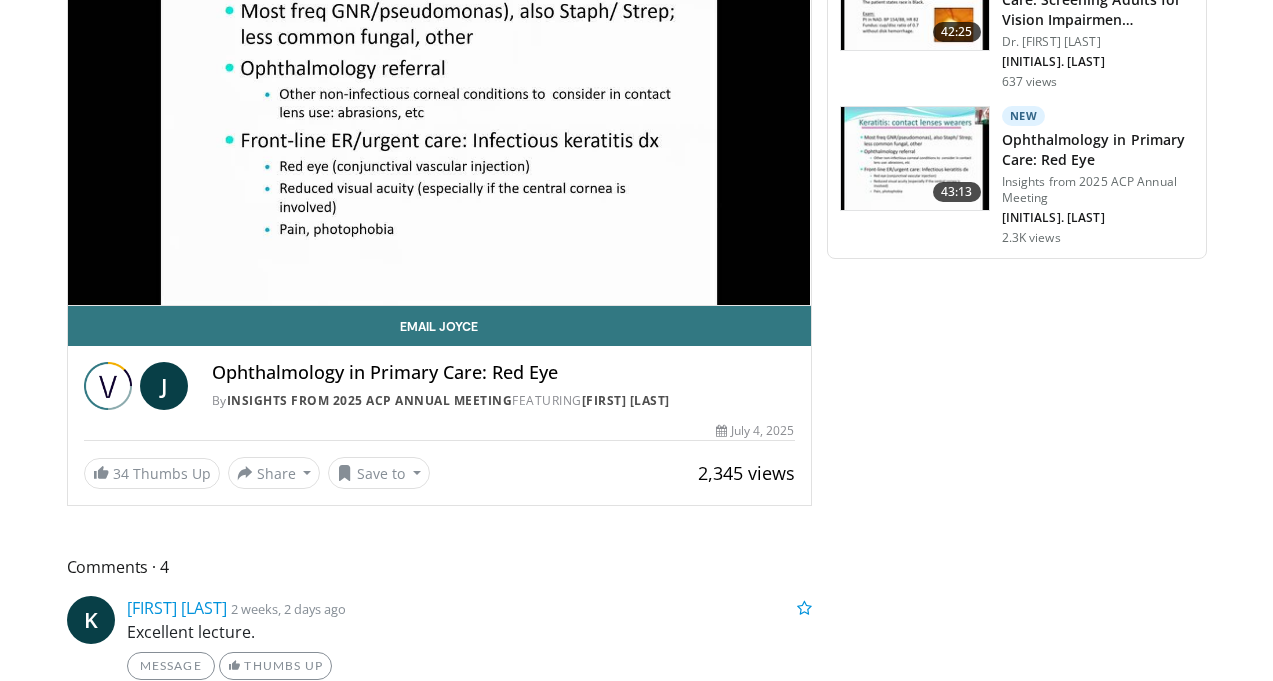 click on "10 seconds
Tap to unmute" at bounding box center (439, 97) 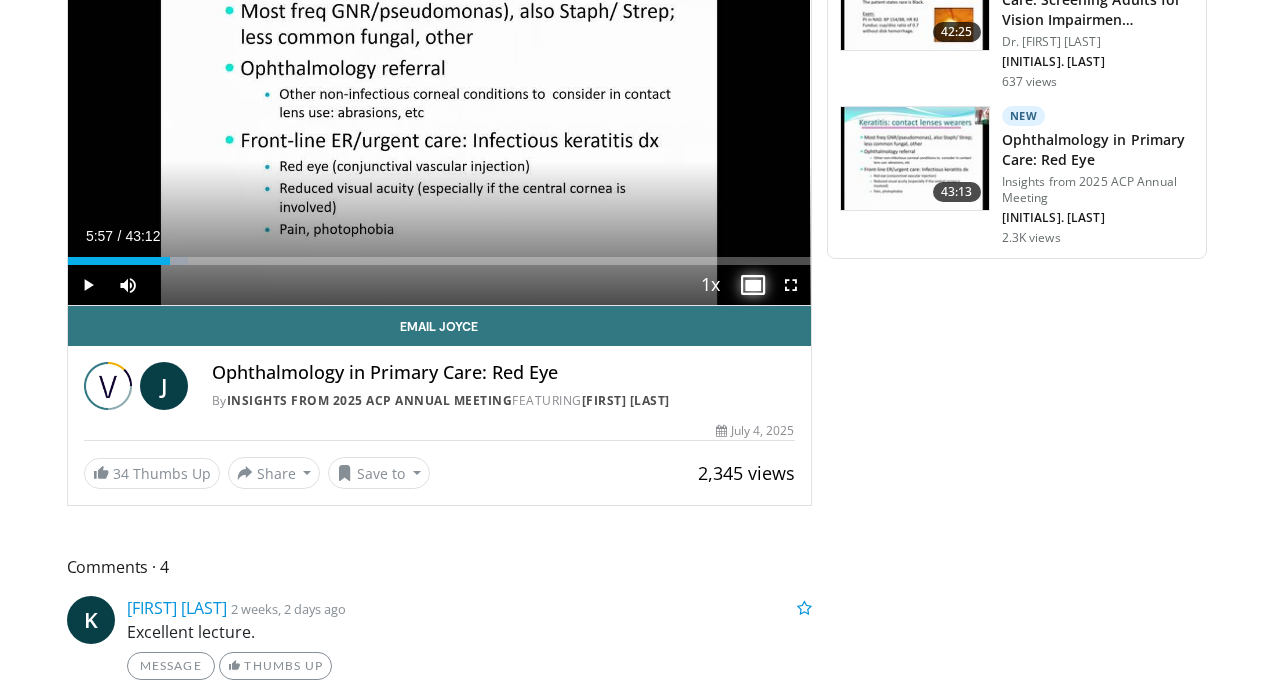 click at bounding box center (751, 285) 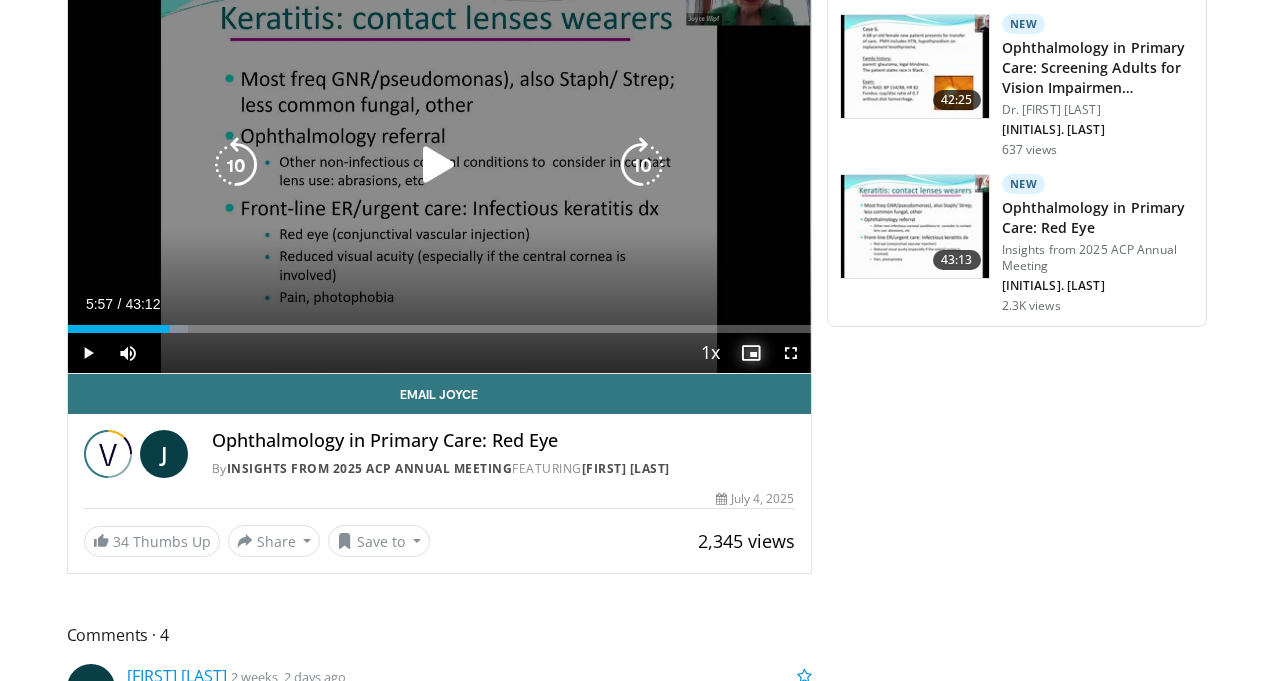 scroll, scrollTop: 1140, scrollLeft: 0, axis: vertical 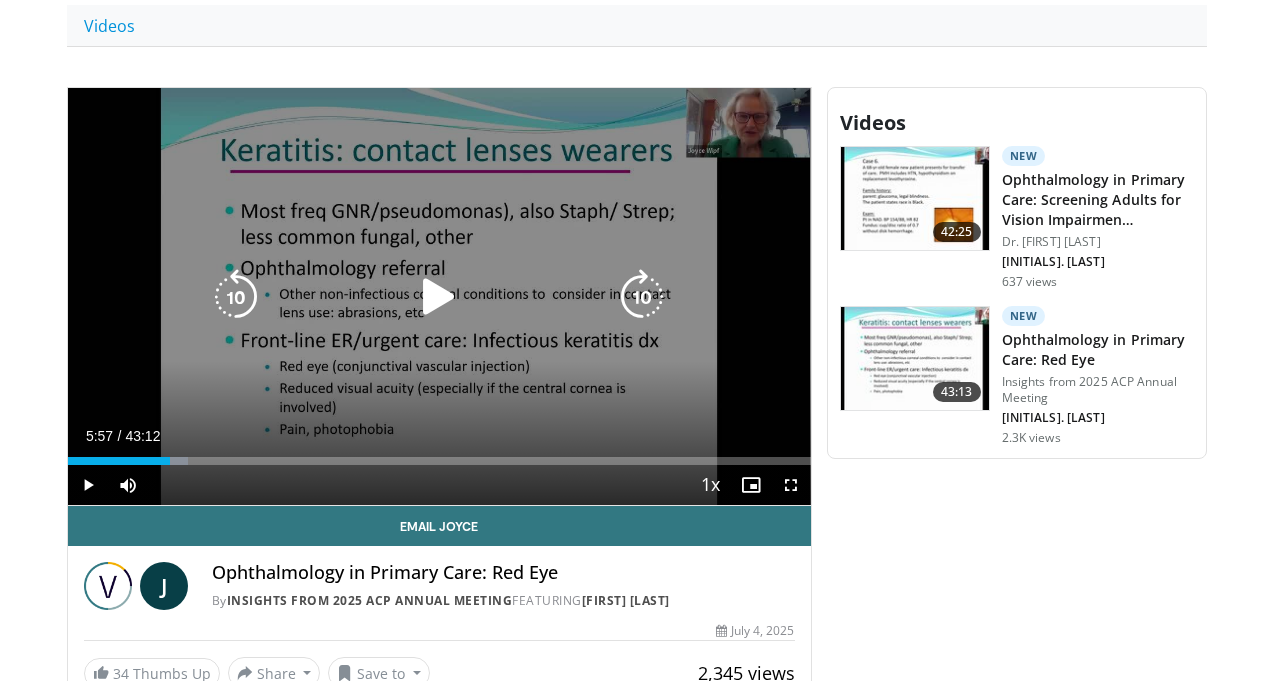click at bounding box center (439, 297) 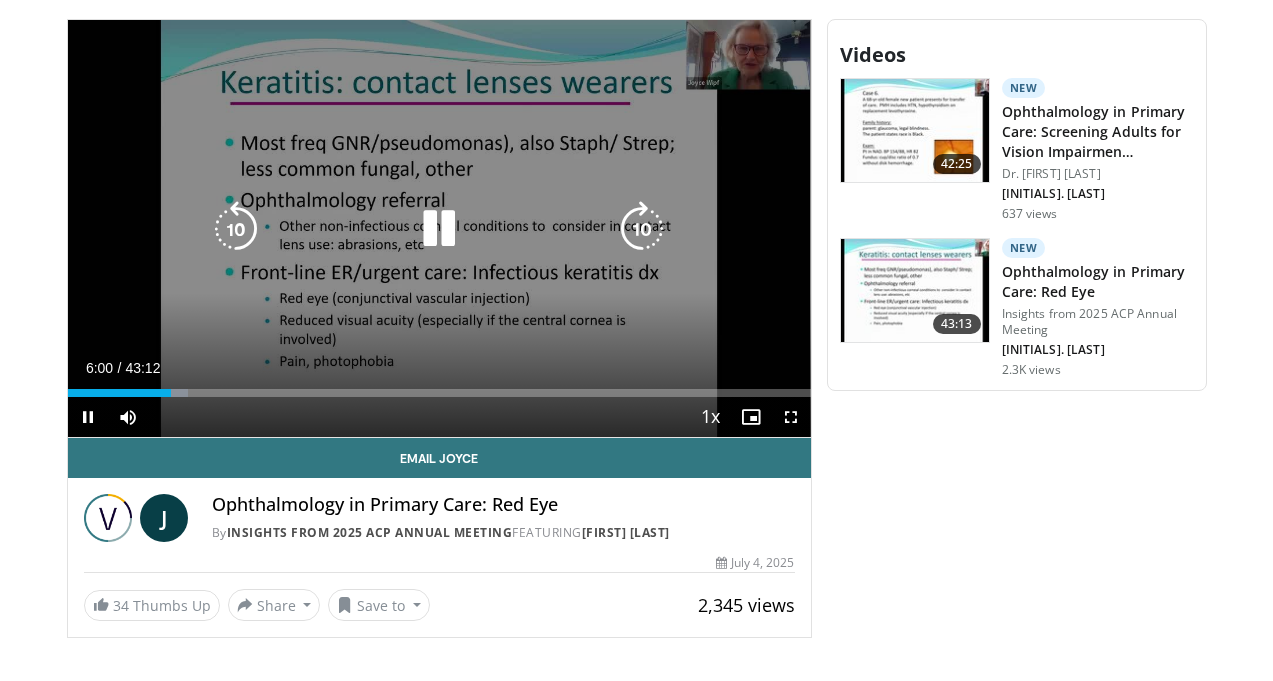 scroll, scrollTop: 1240, scrollLeft: 0, axis: vertical 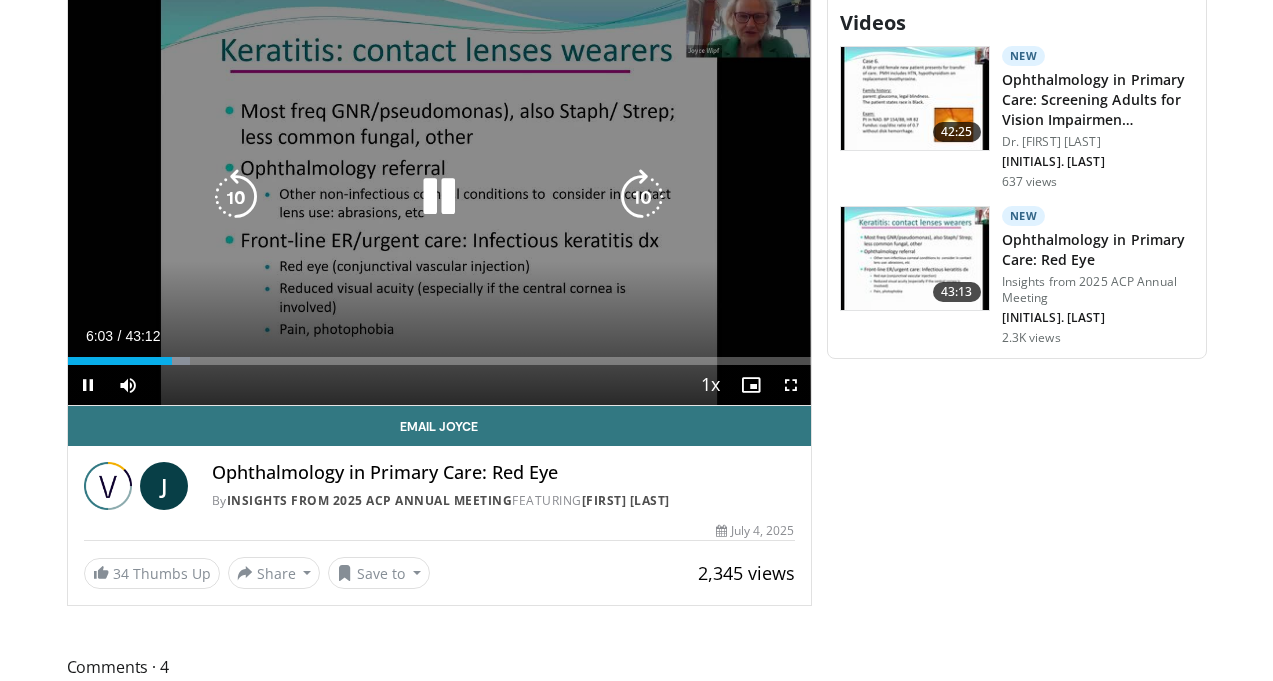 type 